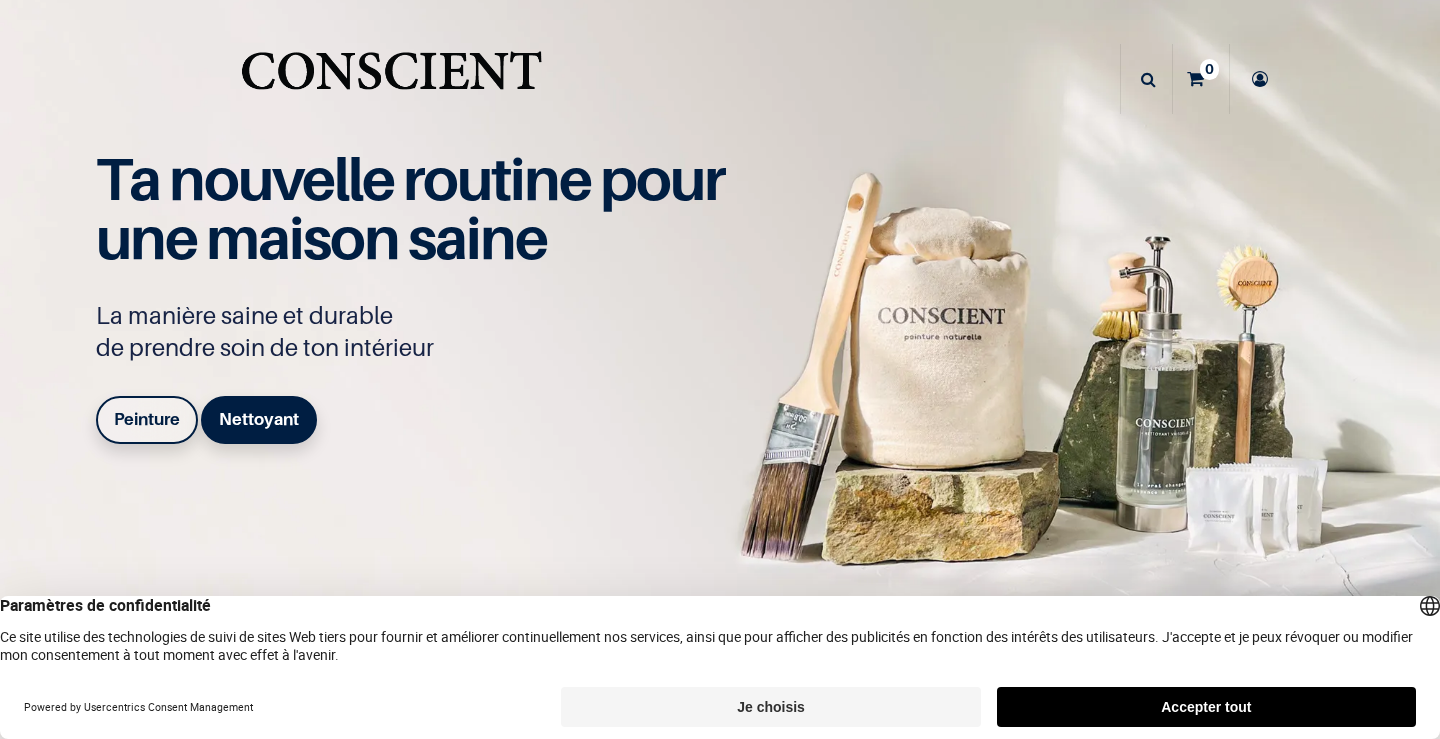 scroll, scrollTop: 0, scrollLeft: 0, axis: both 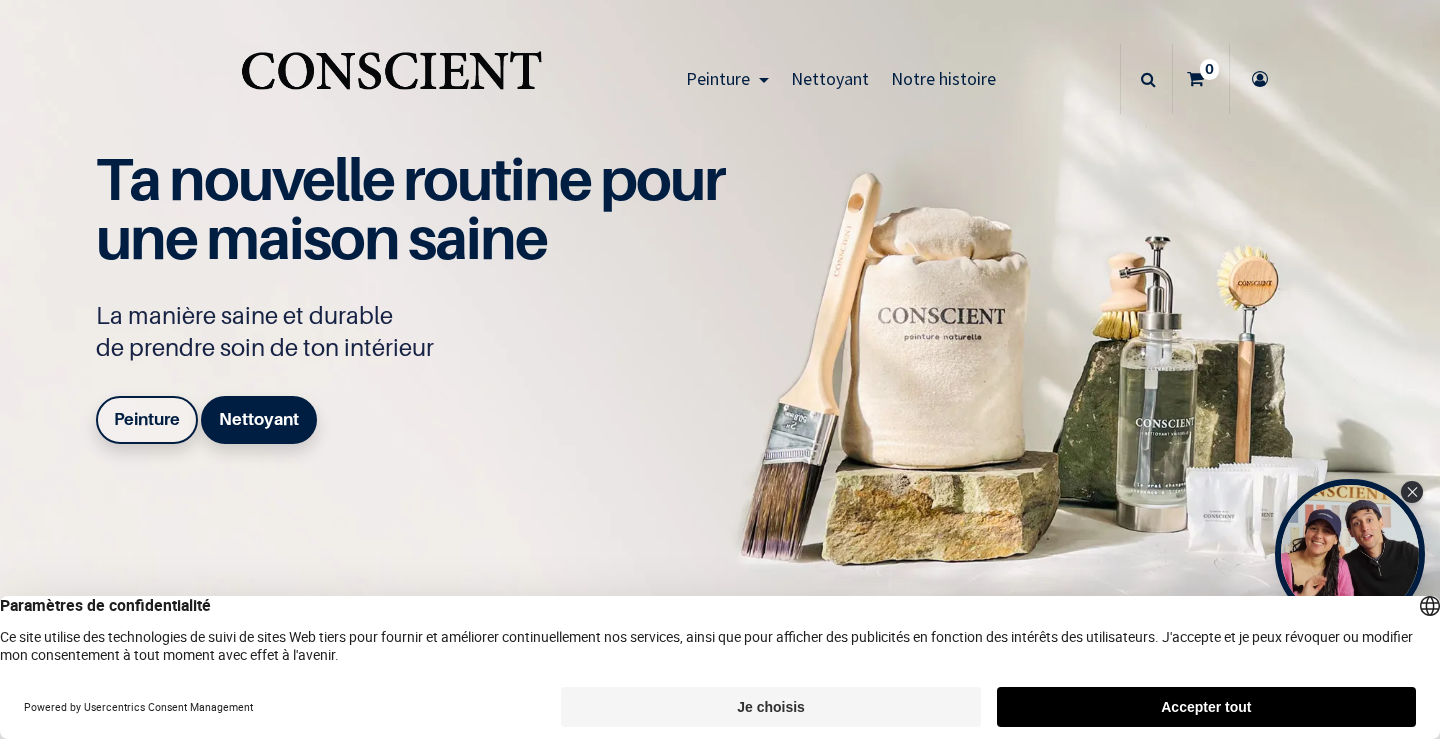 click on "Accepter tout" at bounding box center [1206, 707] 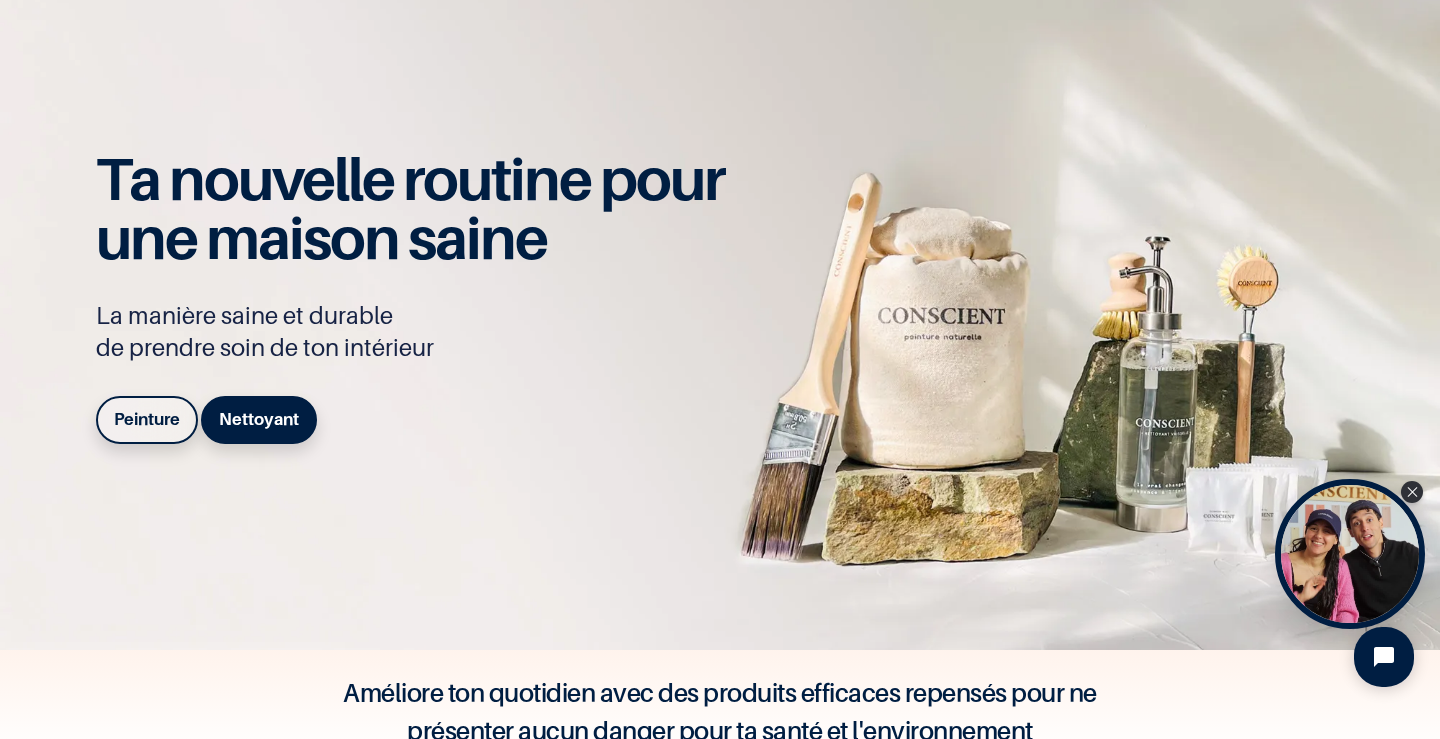 scroll, scrollTop: 500, scrollLeft: 0, axis: vertical 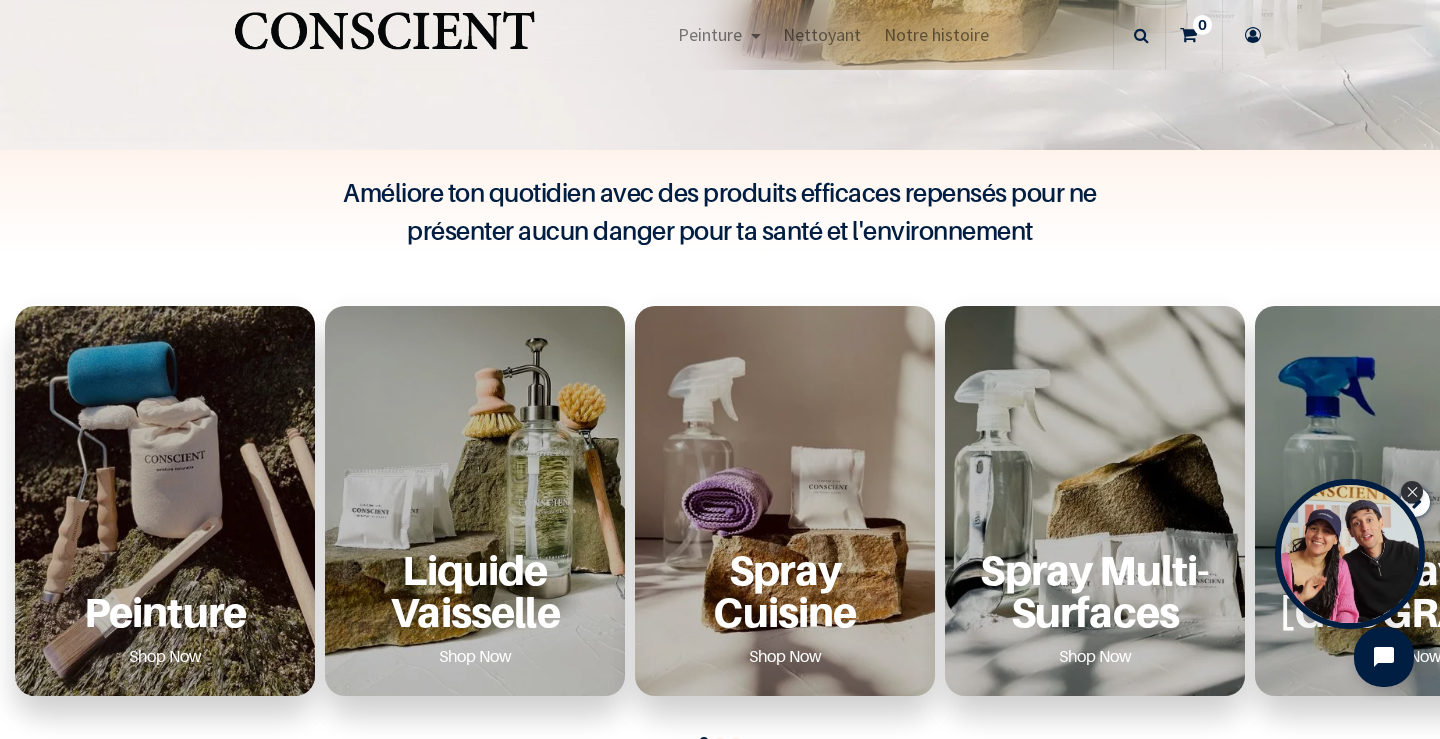 click on "Peinture
Shop Now" at bounding box center [165, 501] 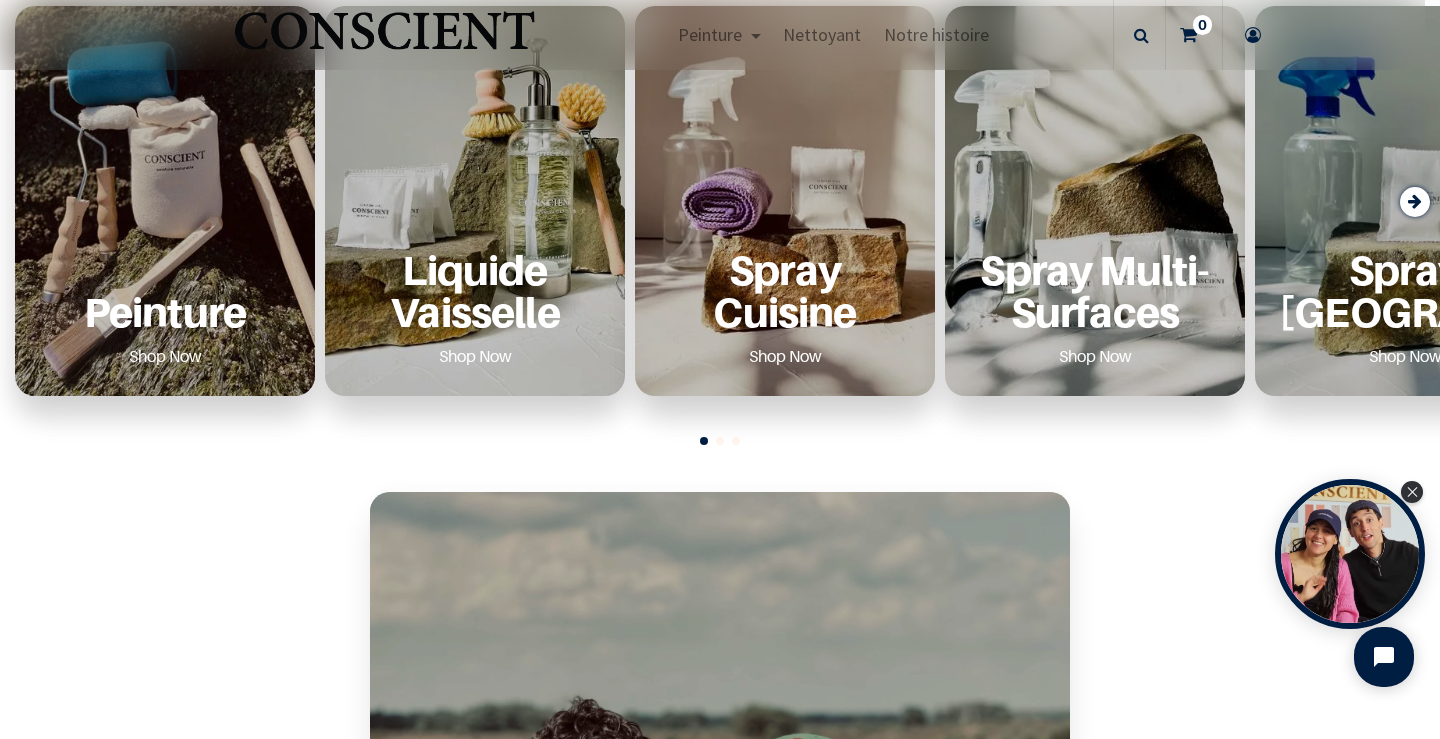 click on "Shop Now" at bounding box center [165, 356] 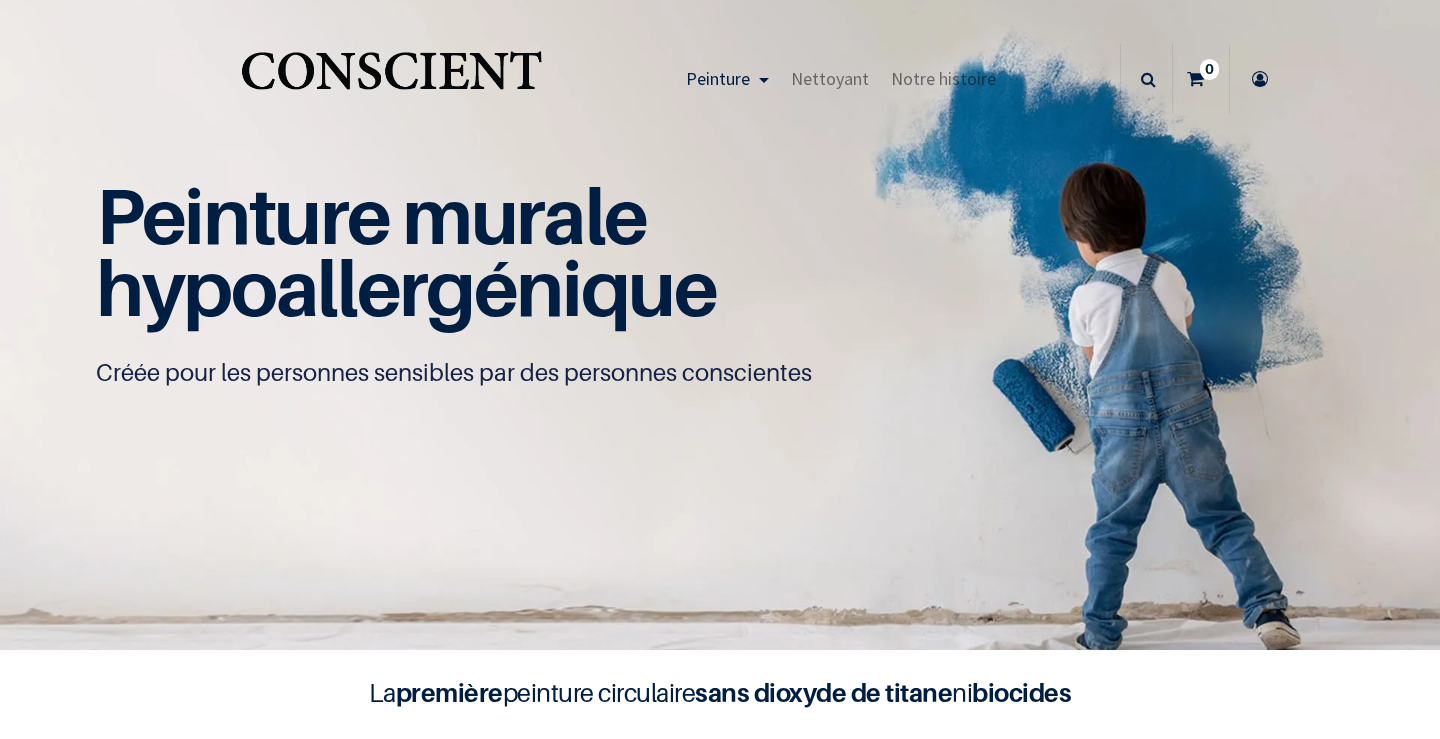 scroll, scrollTop: 0, scrollLeft: 0, axis: both 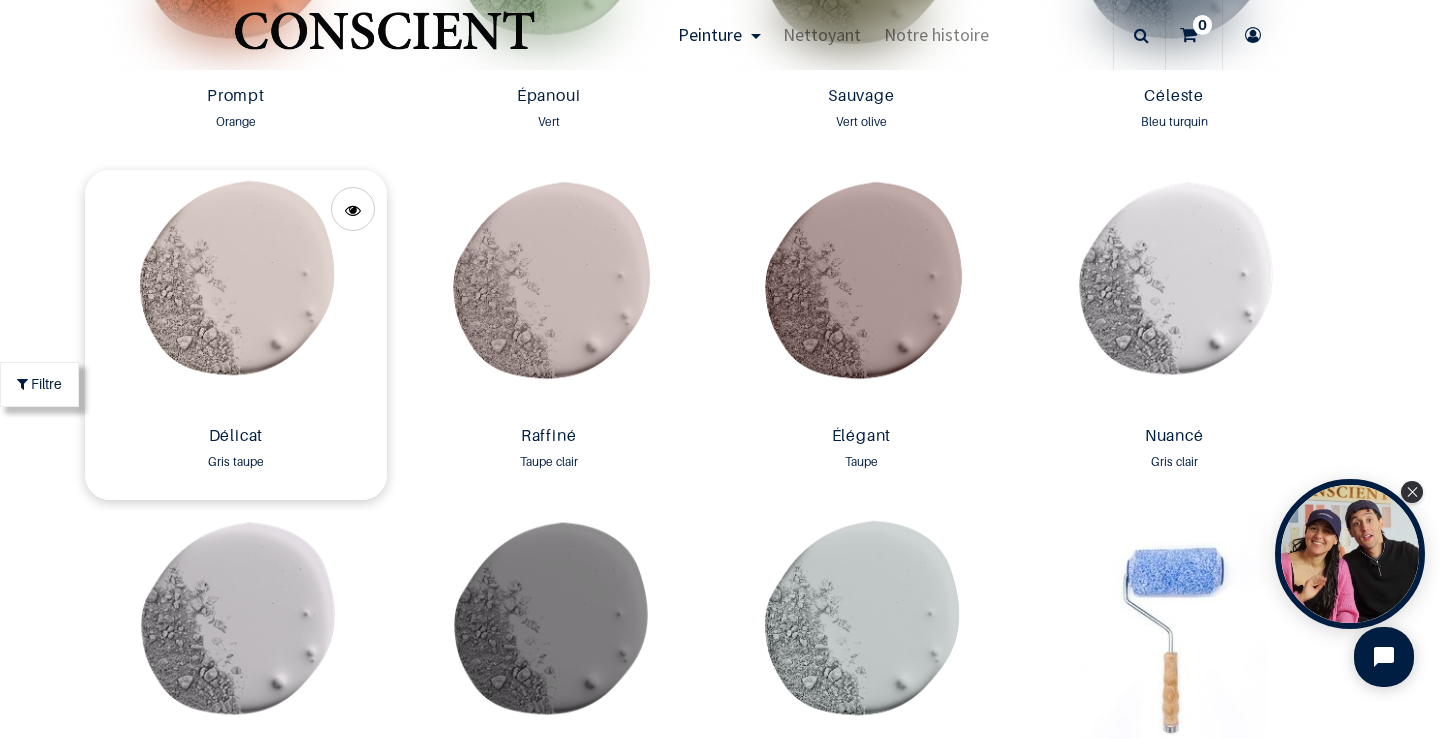 click at bounding box center [236, 294] 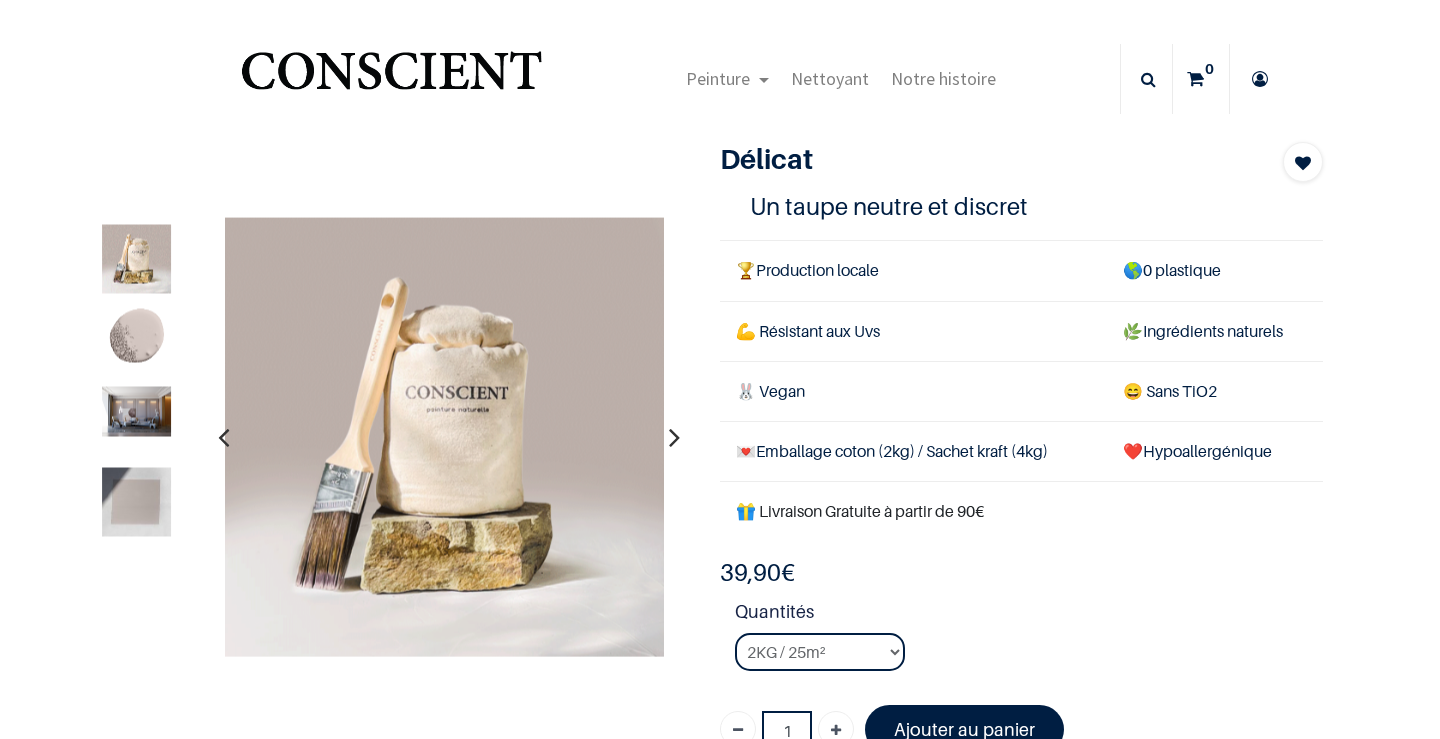 scroll, scrollTop: 0, scrollLeft: 0, axis: both 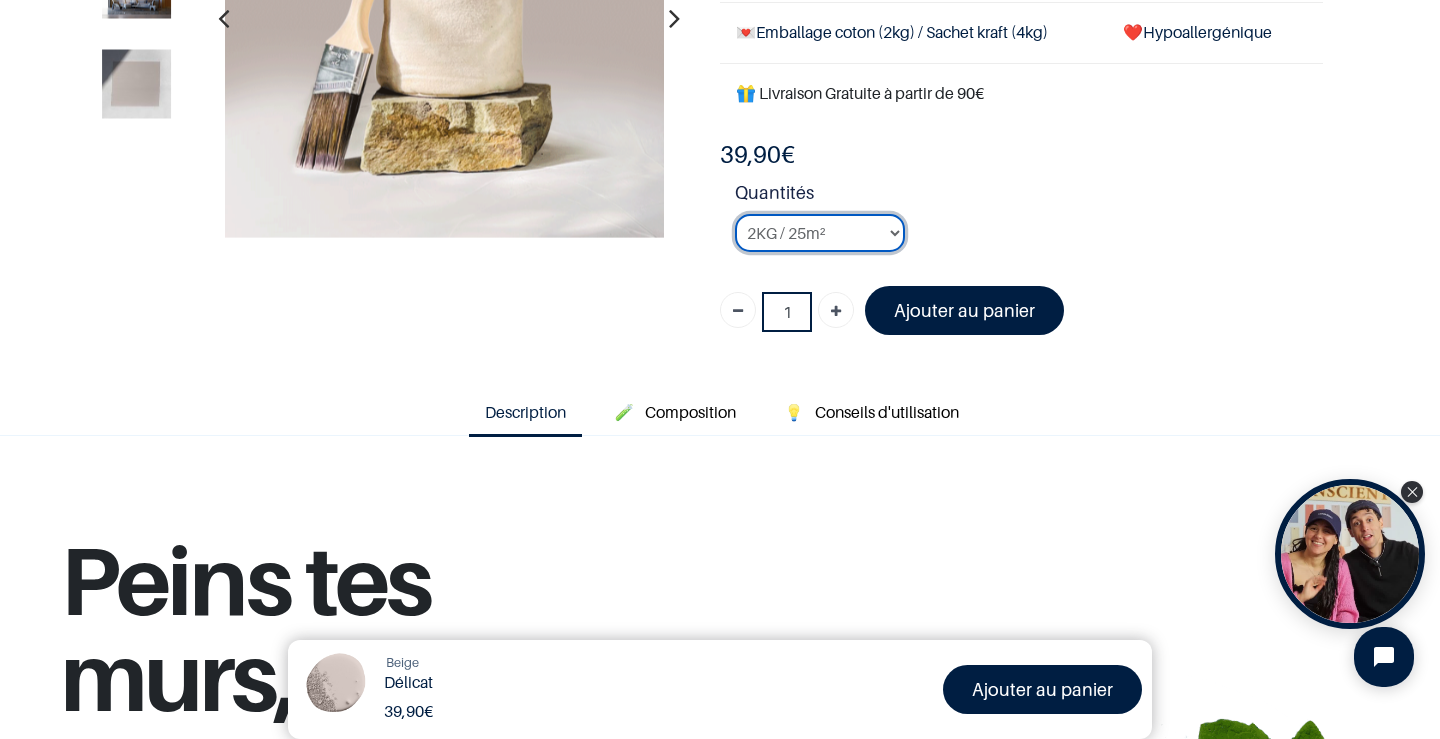 click on "2KG / 25m²
4KG / 50m²
8KG / 100m²
Testeur" at bounding box center (820, 233) 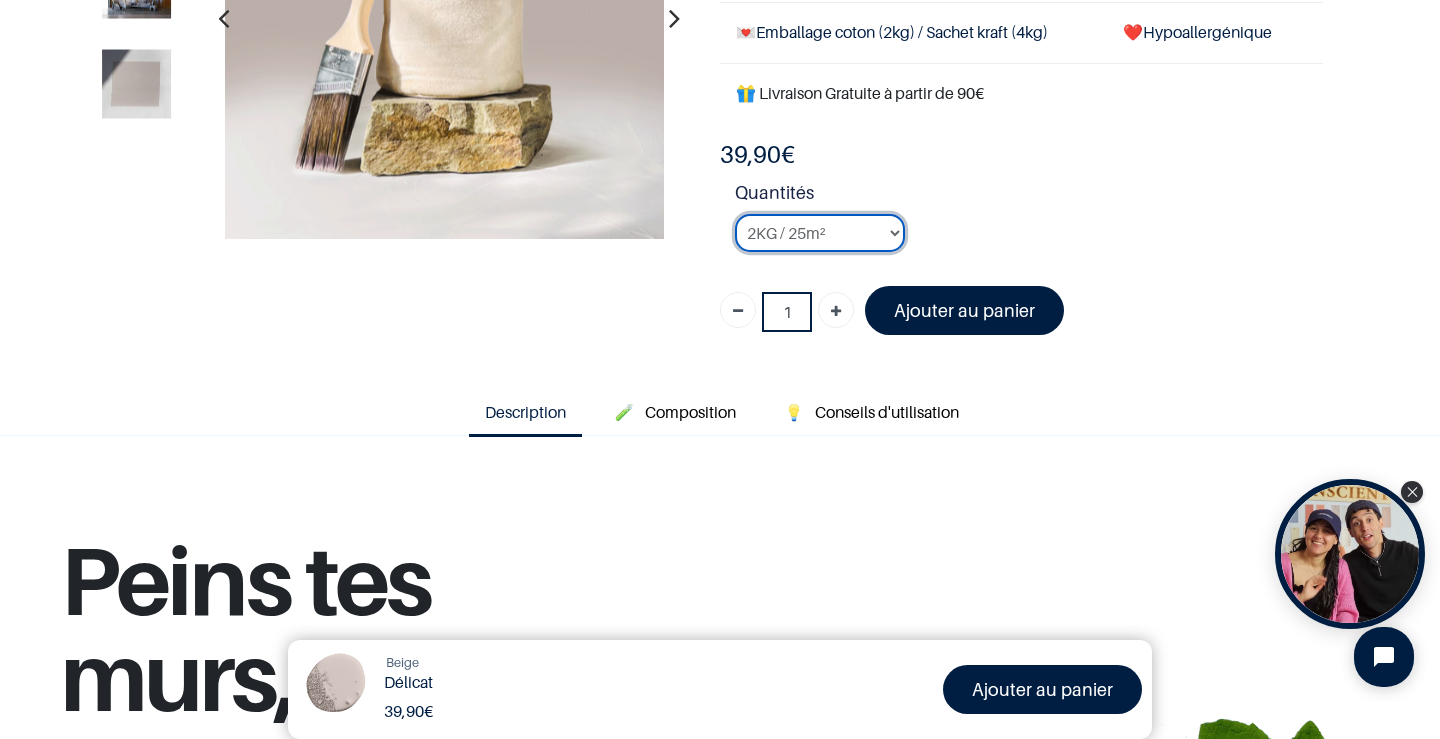 click on "2KG / 25m²
4KG / 50m²
8KG / 100m²
Testeur" at bounding box center [820, 233] 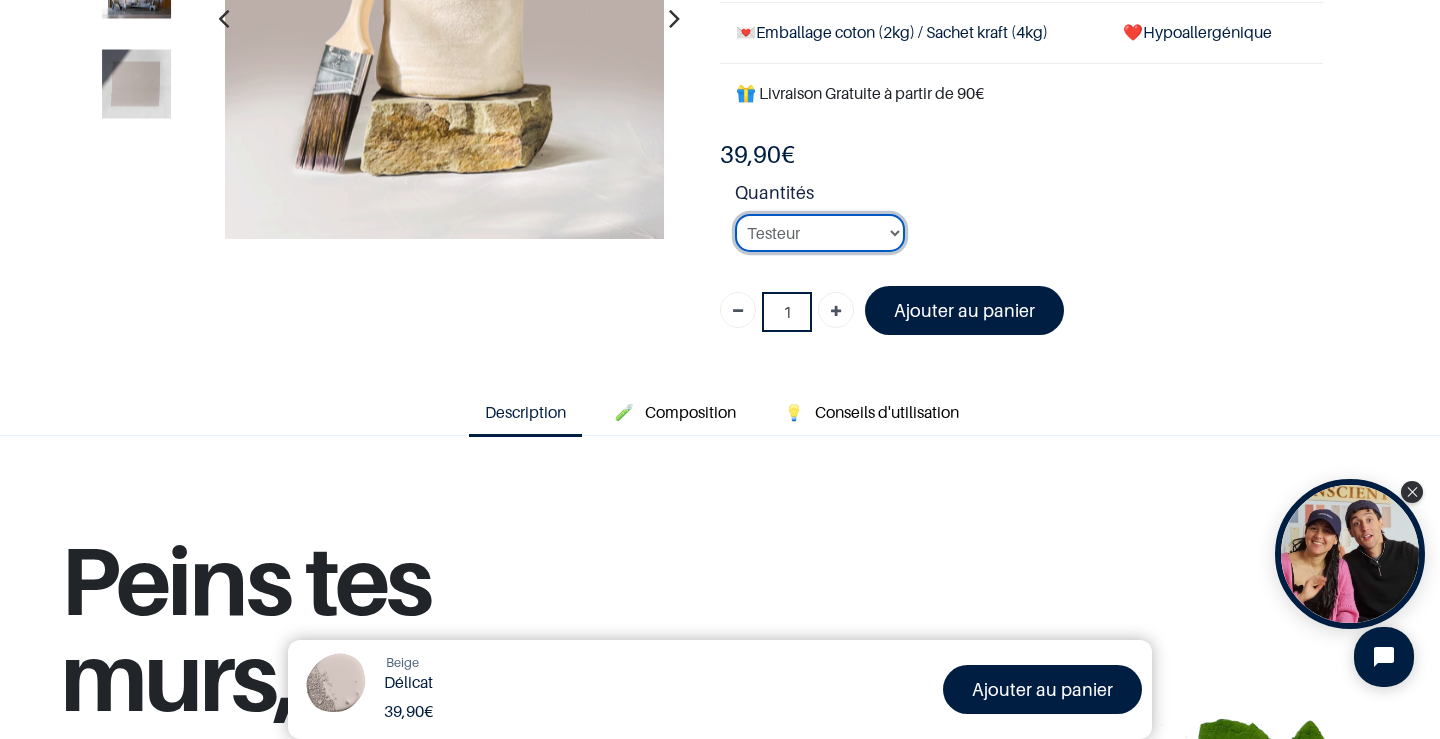 click on "2KG / 25m²
4KG / 50m²
8KG / 100m²
Testeur" at bounding box center (820, 233) 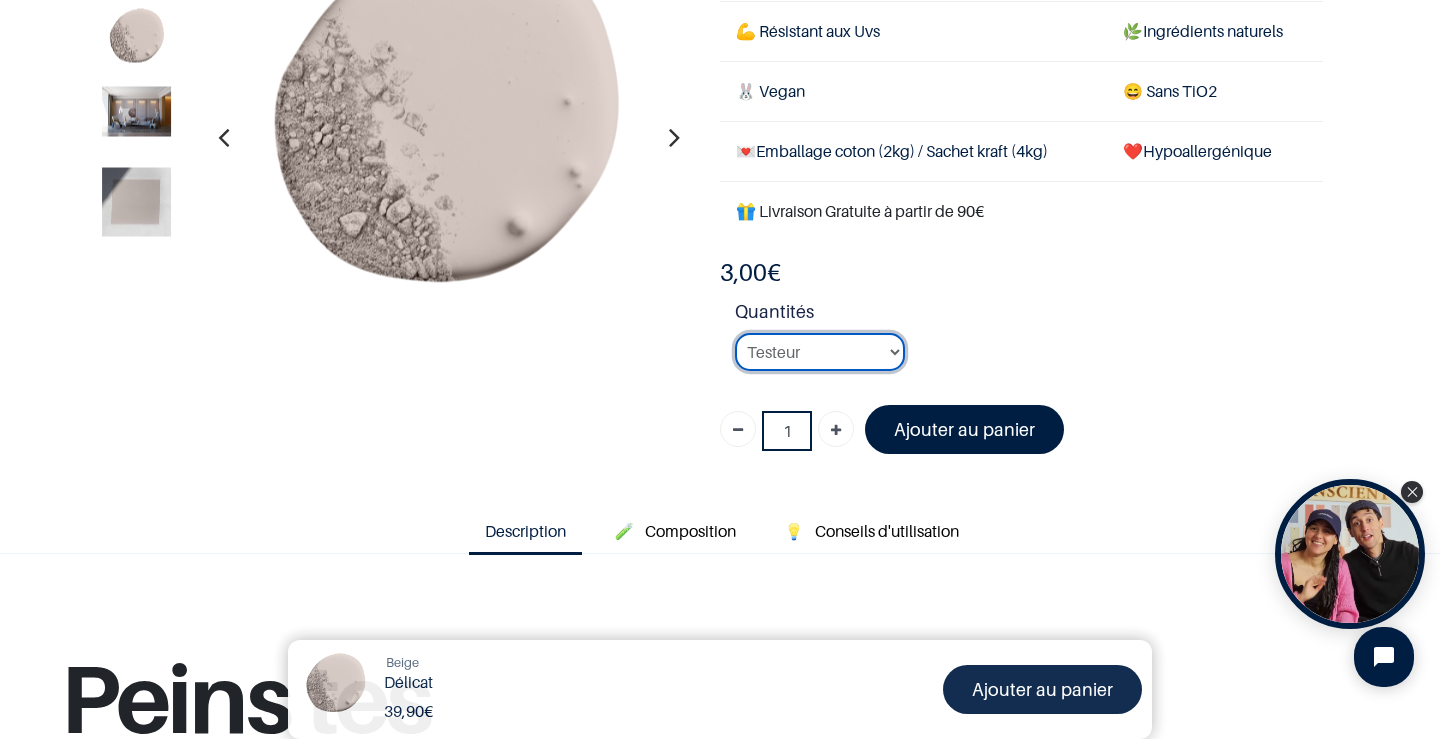 scroll, scrollTop: 0, scrollLeft: 0, axis: both 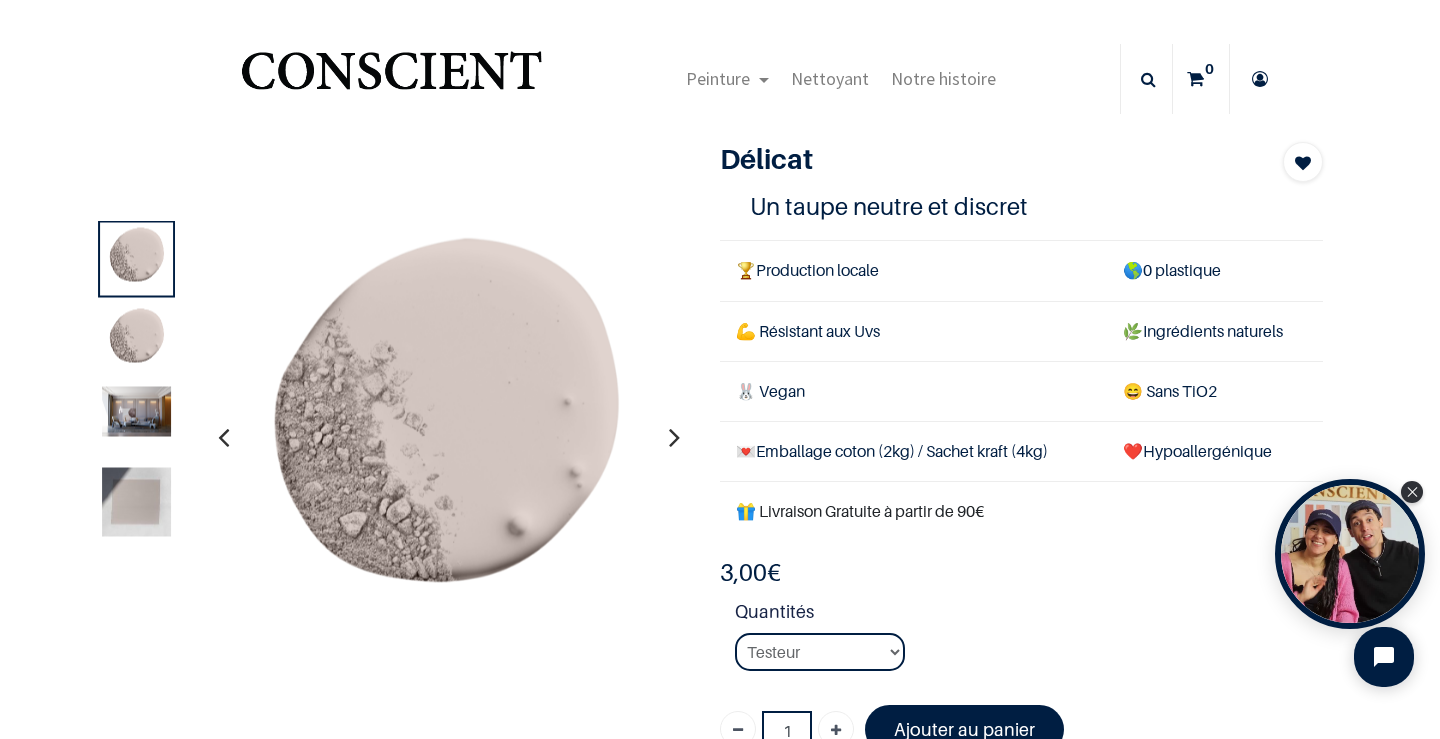 click at bounding box center (136, 412) 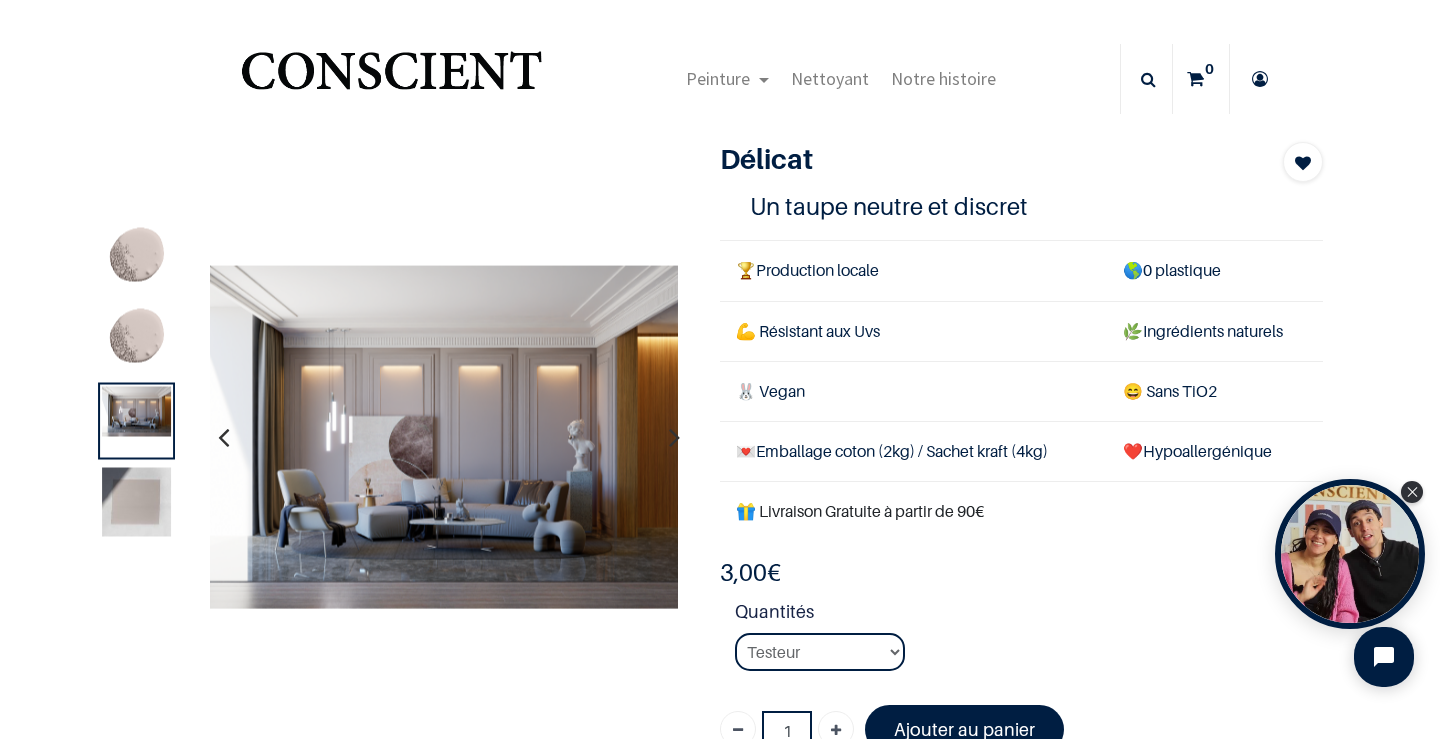 click at bounding box center [136, 340] 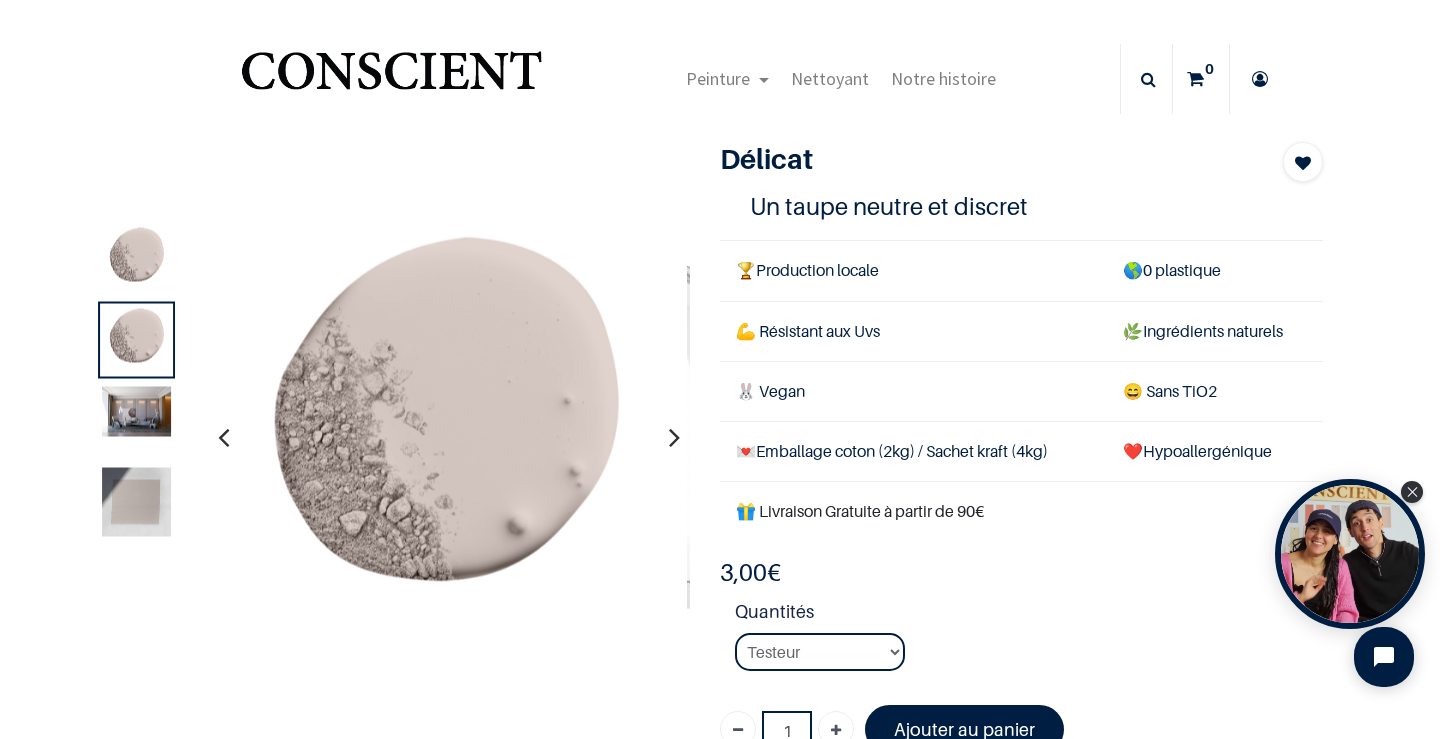 click at bounding box center (136, 502) 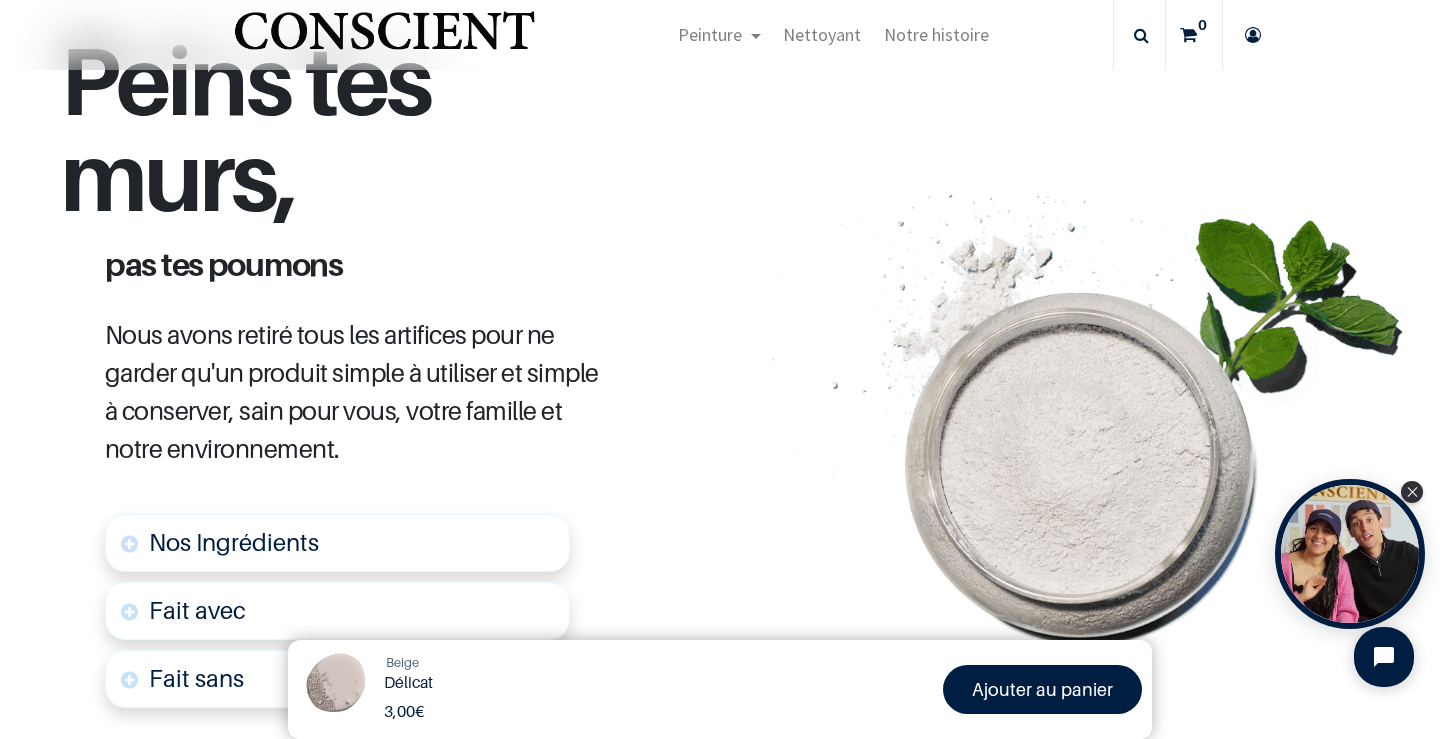 scroll, scrollTop: 1100, scrollLeft: 0, axis: vertical 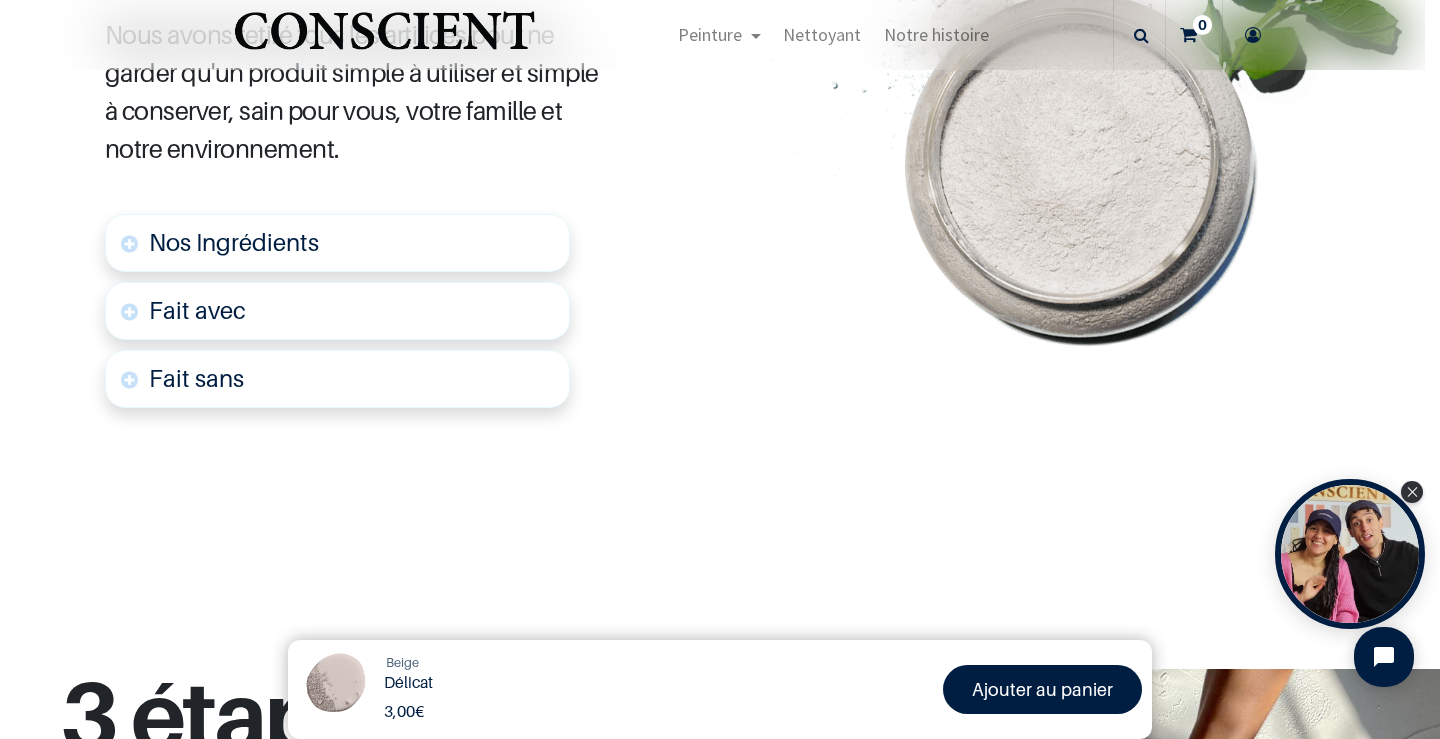 click on "Fait avec" at bounding box center [337, 311] 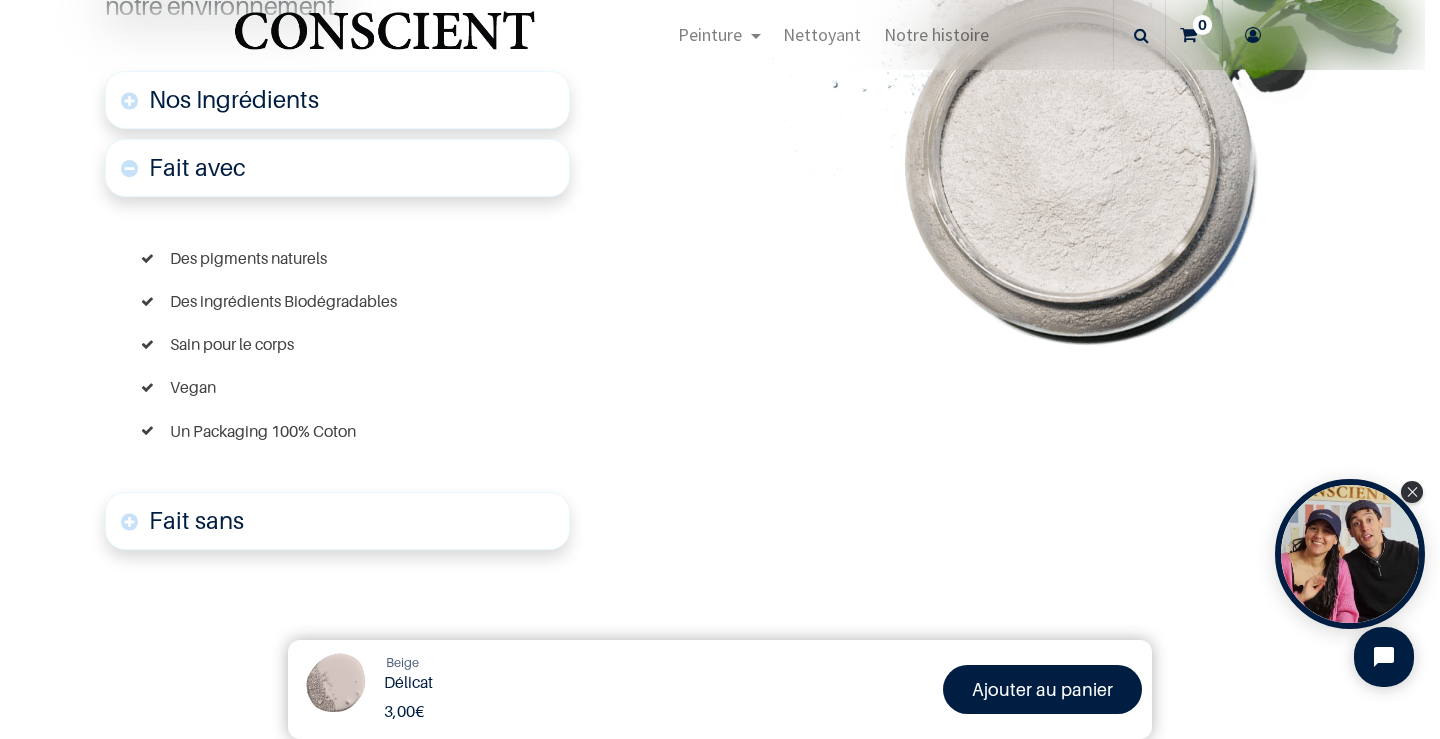 click on "Fait sans" at bounding box center [337, 521] 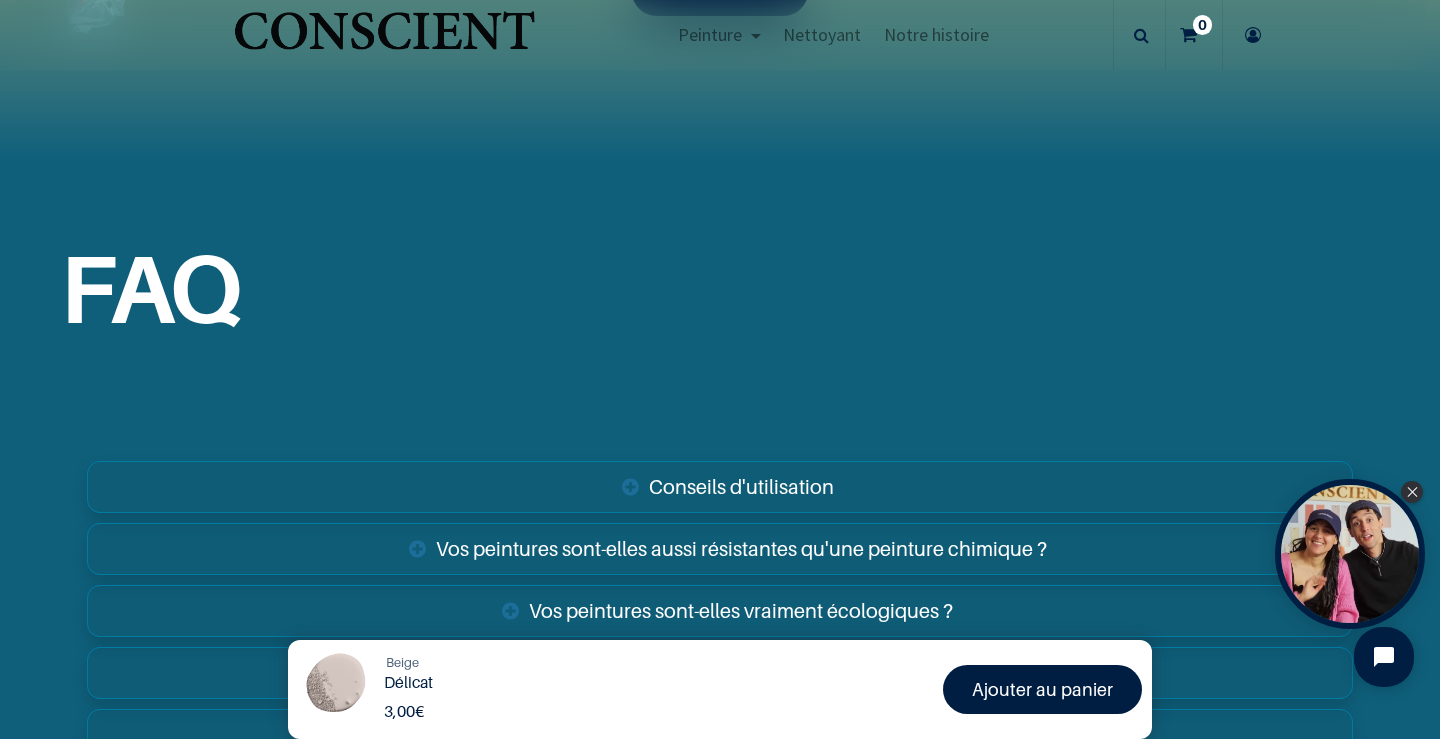 scroll, scrollTop: 3705, scrollLeft: 0, axis: vertical 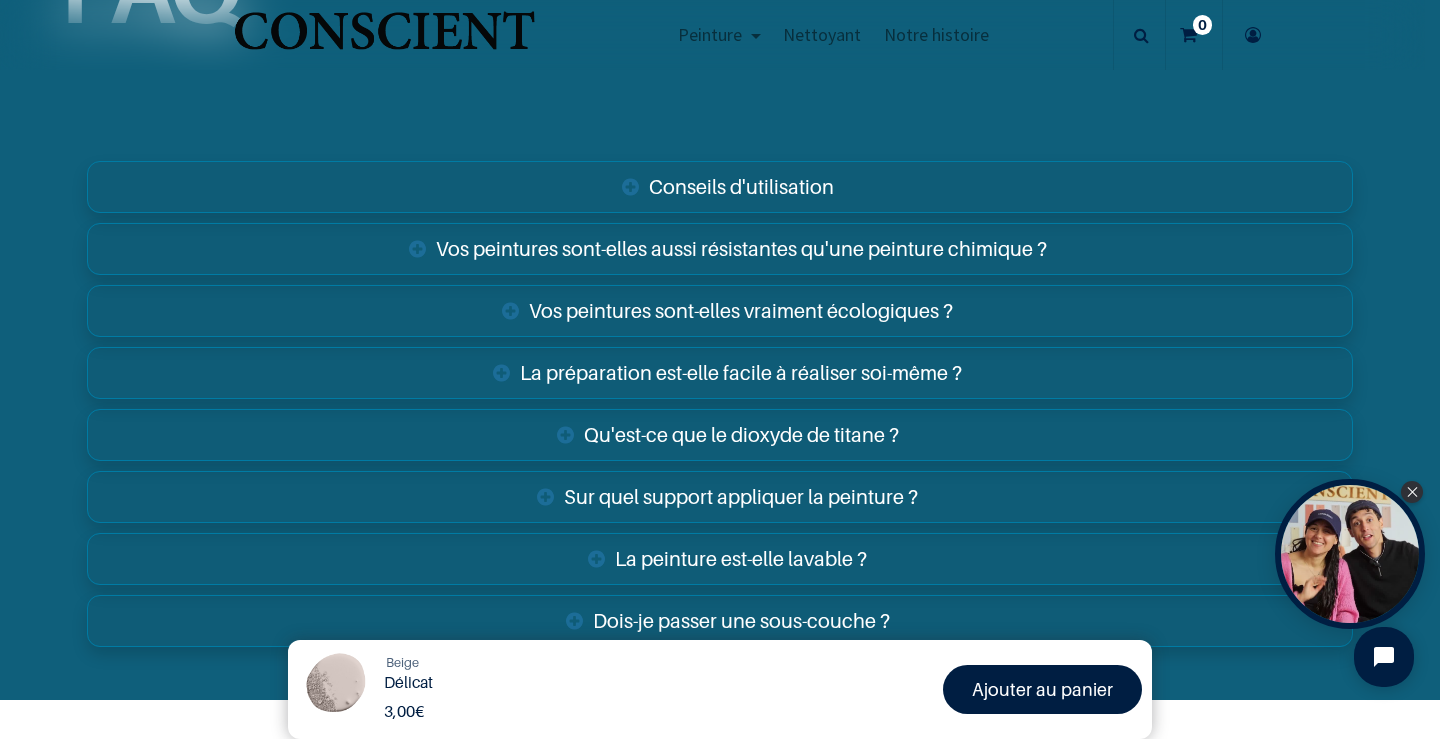click on "Vos peintures sont-elles aussi résistantes qu'une peinture chimique ?" at bounding box center [720, 249] 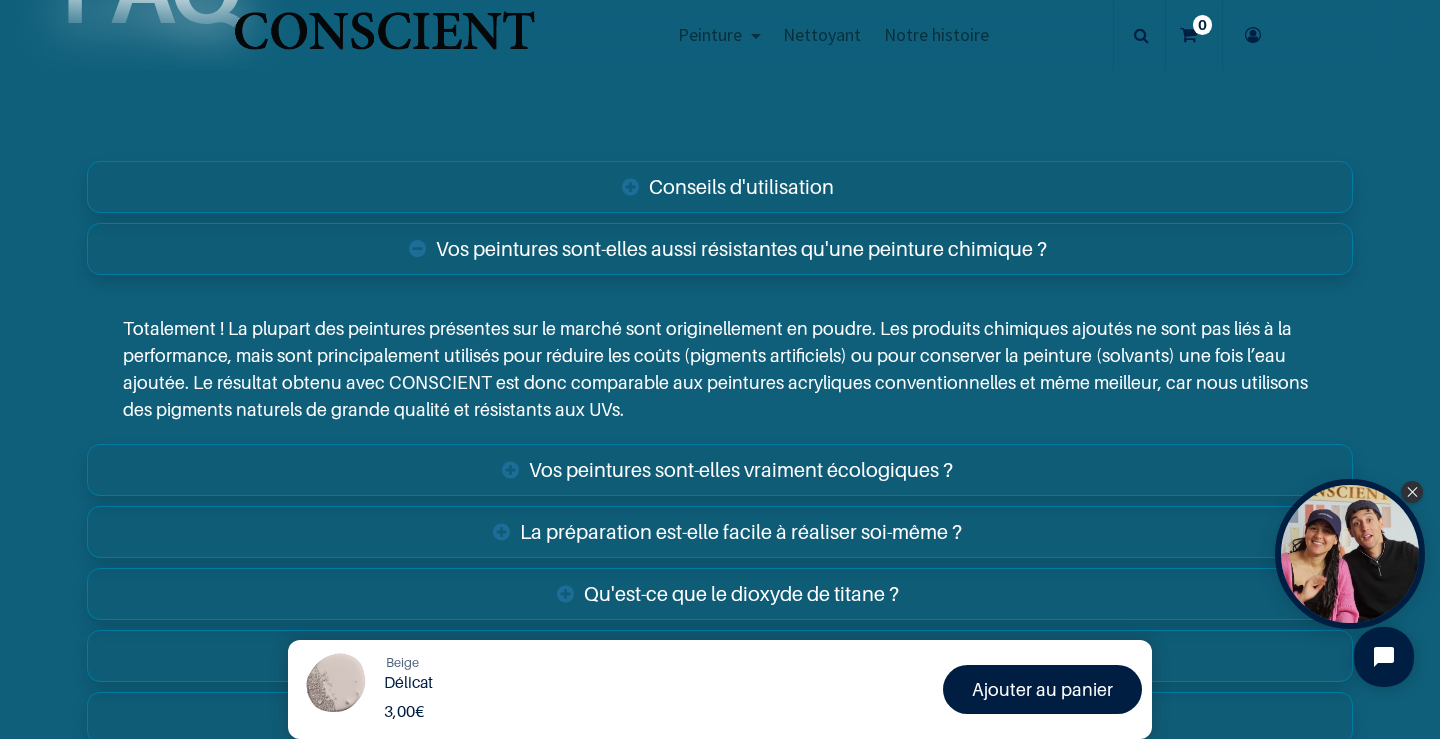 scroll, scrollTop: 4005, scrollLeft: 0, axis: vertical 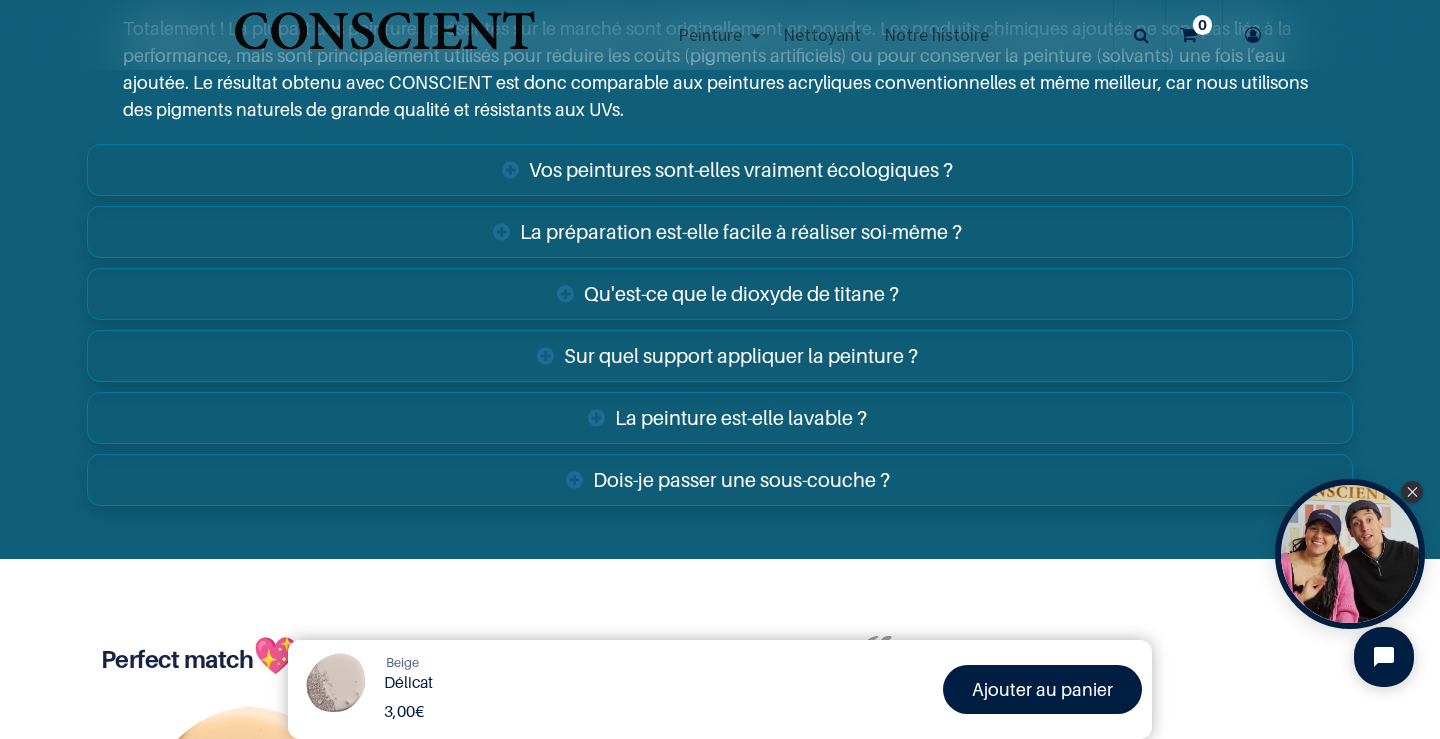 click on "La peinture est-elle lavable ?" at bounding box center [720, 418] 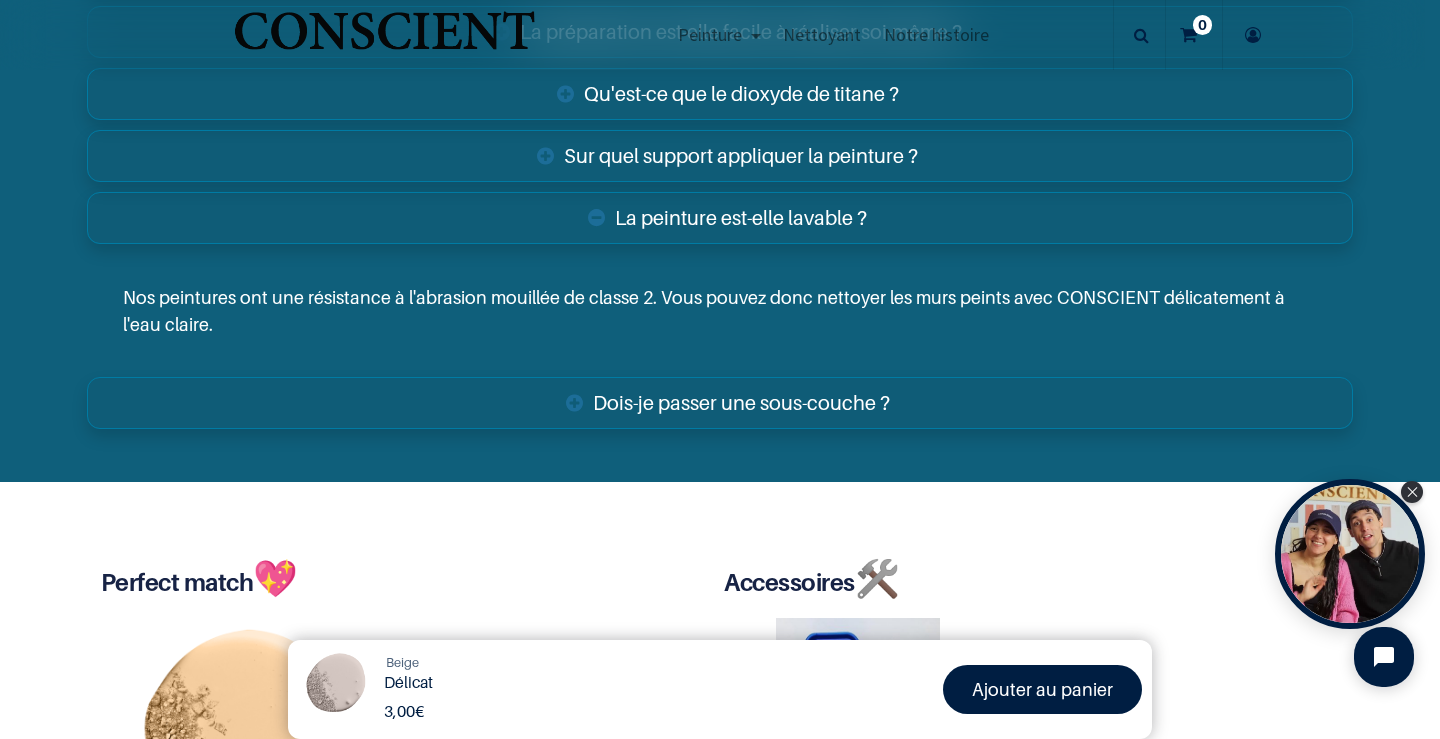 scroll, scrollTop: 4605, scrollLeft: 0, axis: vertical 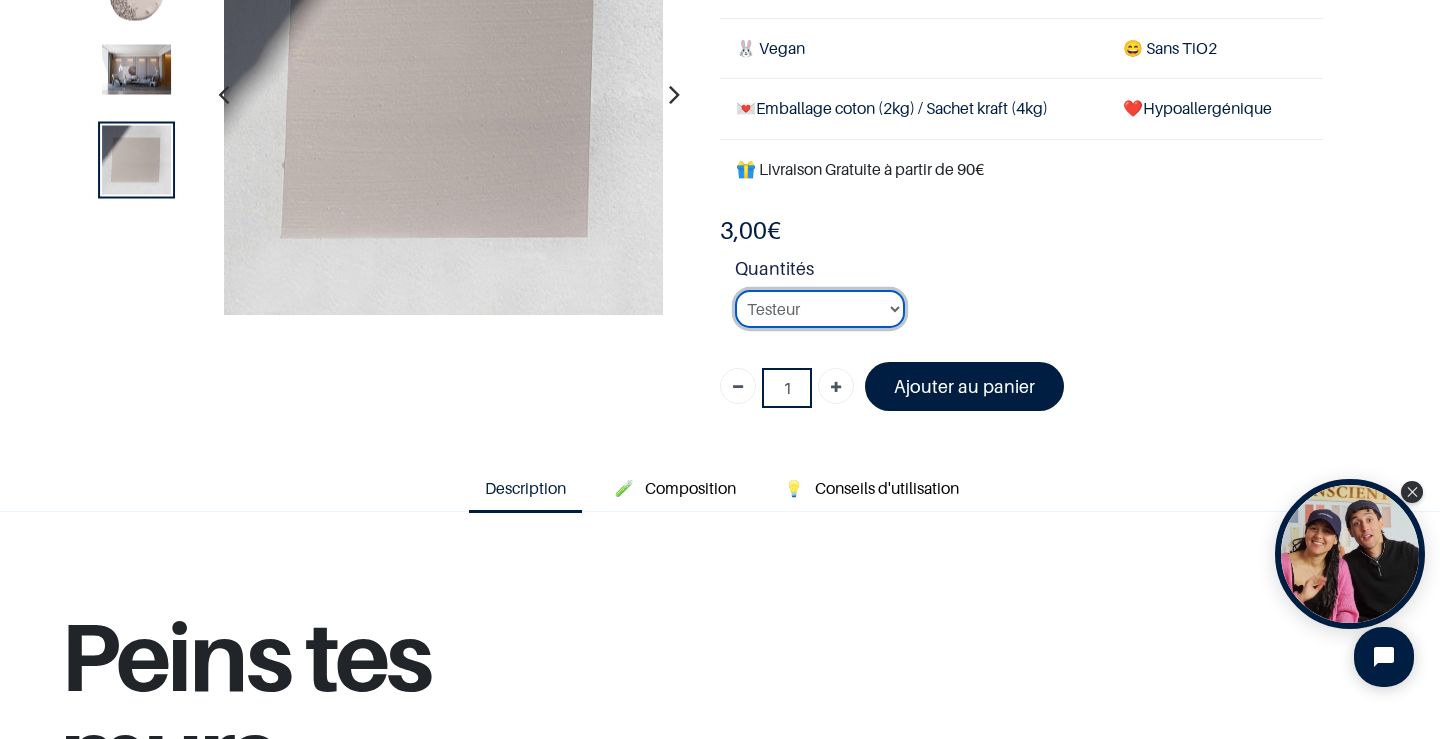 click on "2KG / 25m²
4KG / 50m²
8KG / 100m²
Testeur" at bounding box center (820, 309) 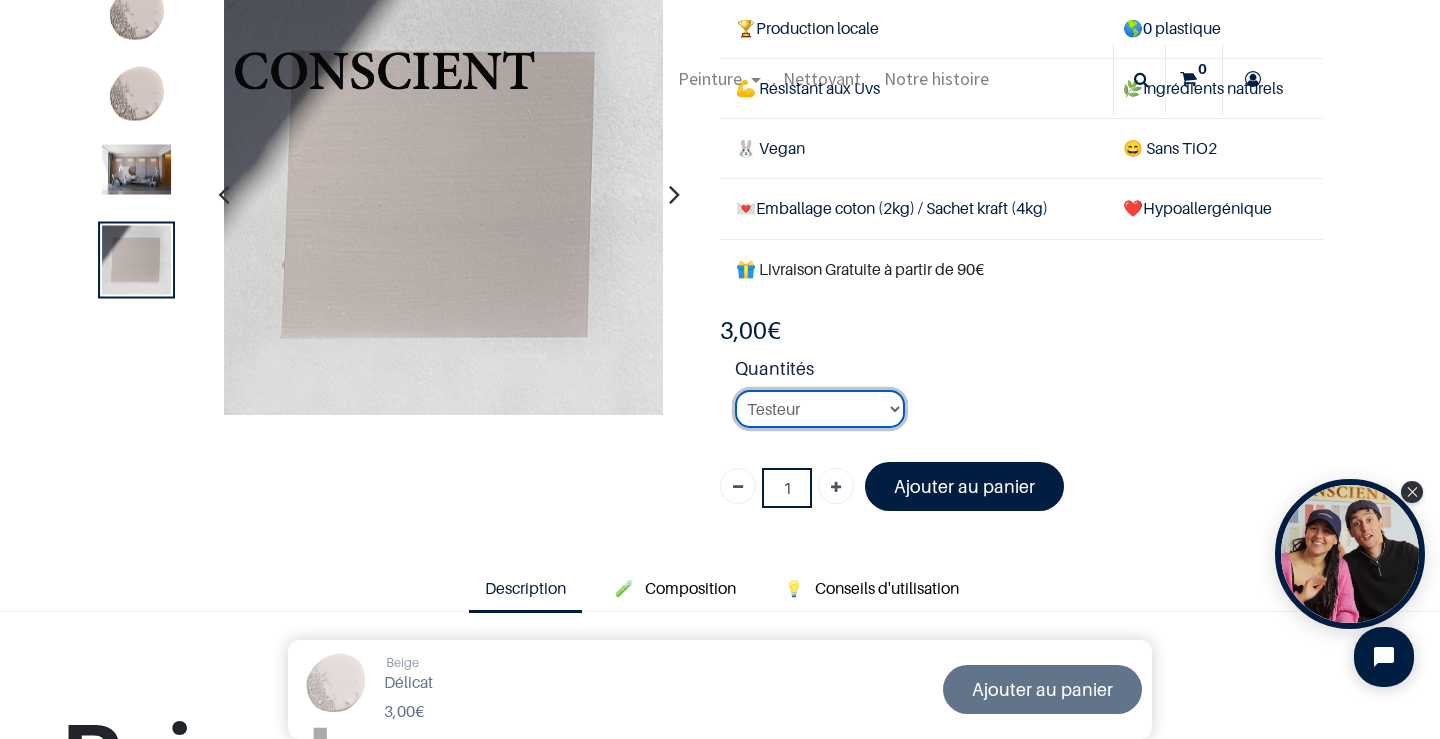 scroll, scrollTop: 0, scrollLeft: 0, axis: both 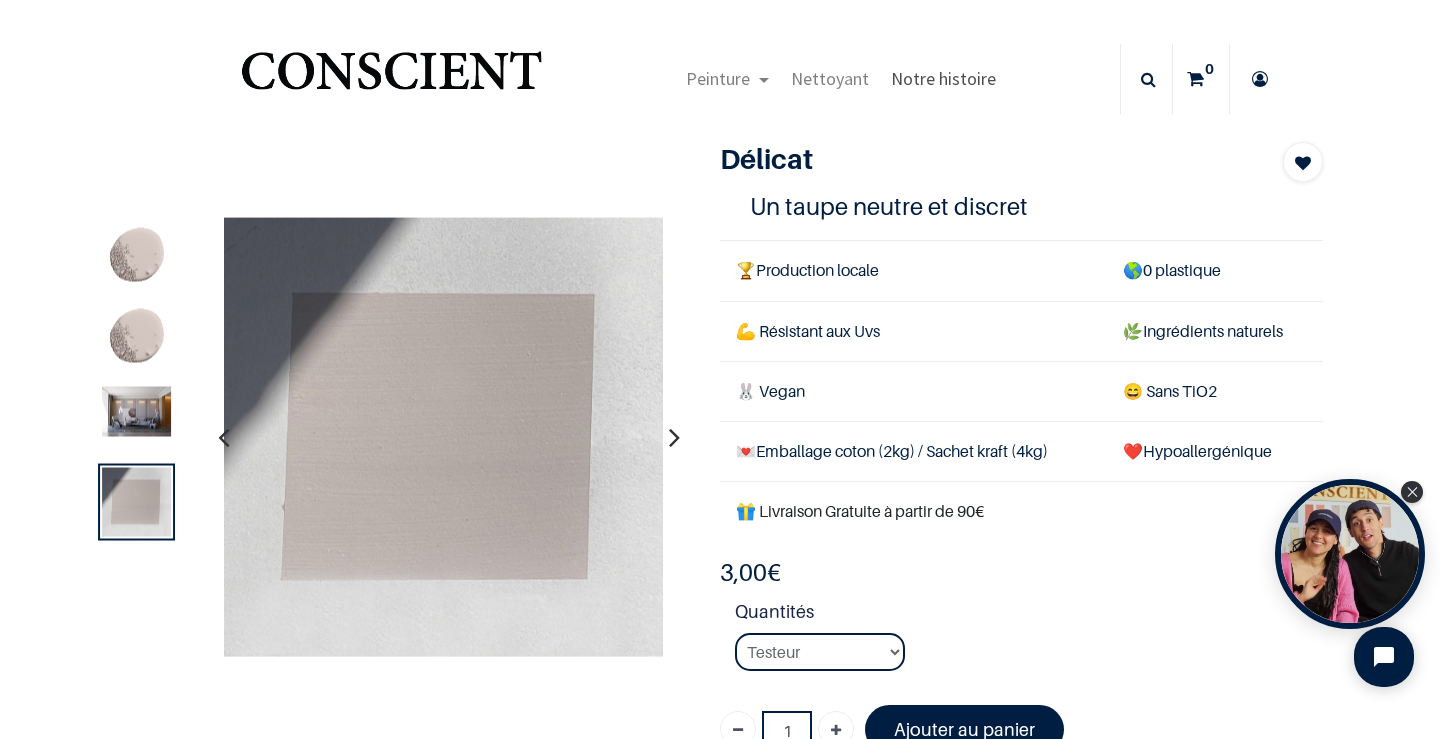 click on "Notre histoire" at bounding box center (943, 78) 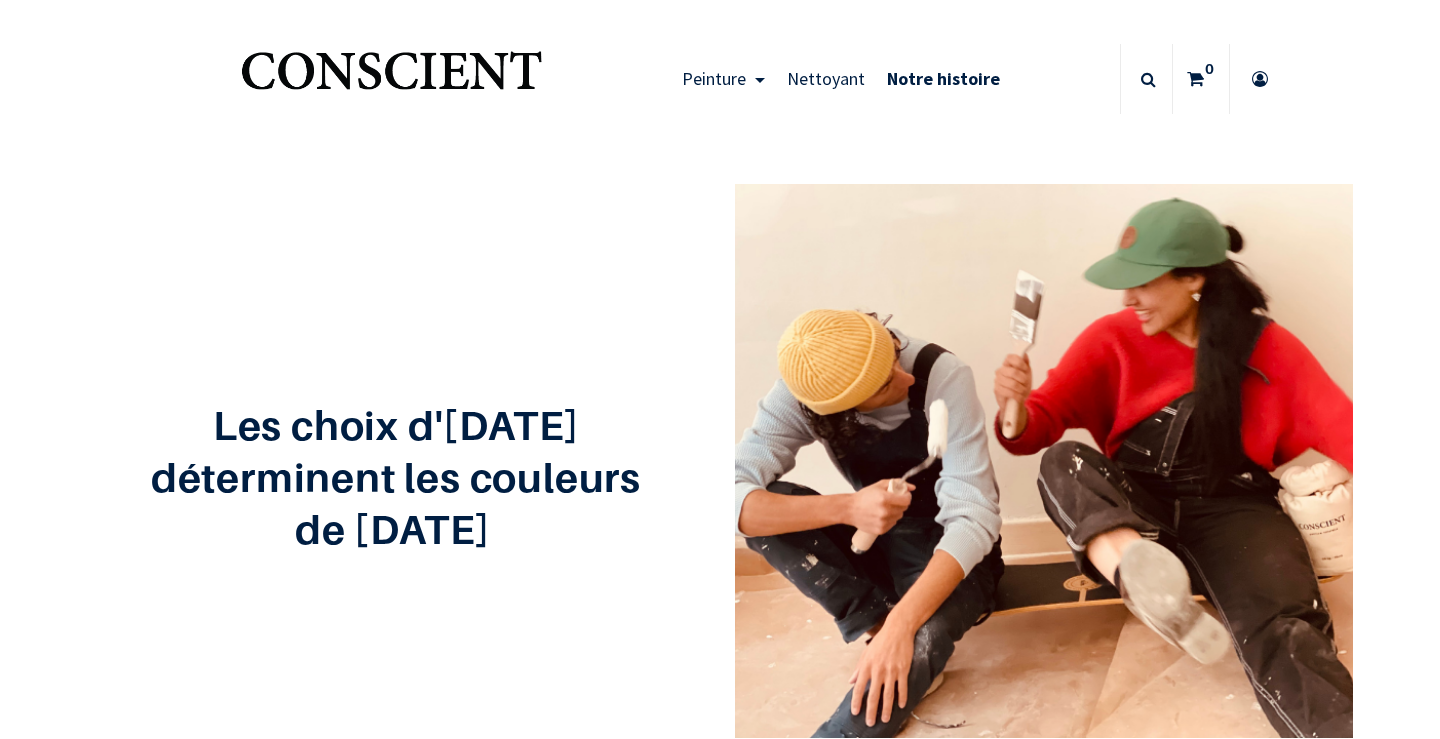 scroll, scrollTop: 0, scrollLeft: 0, axis: both 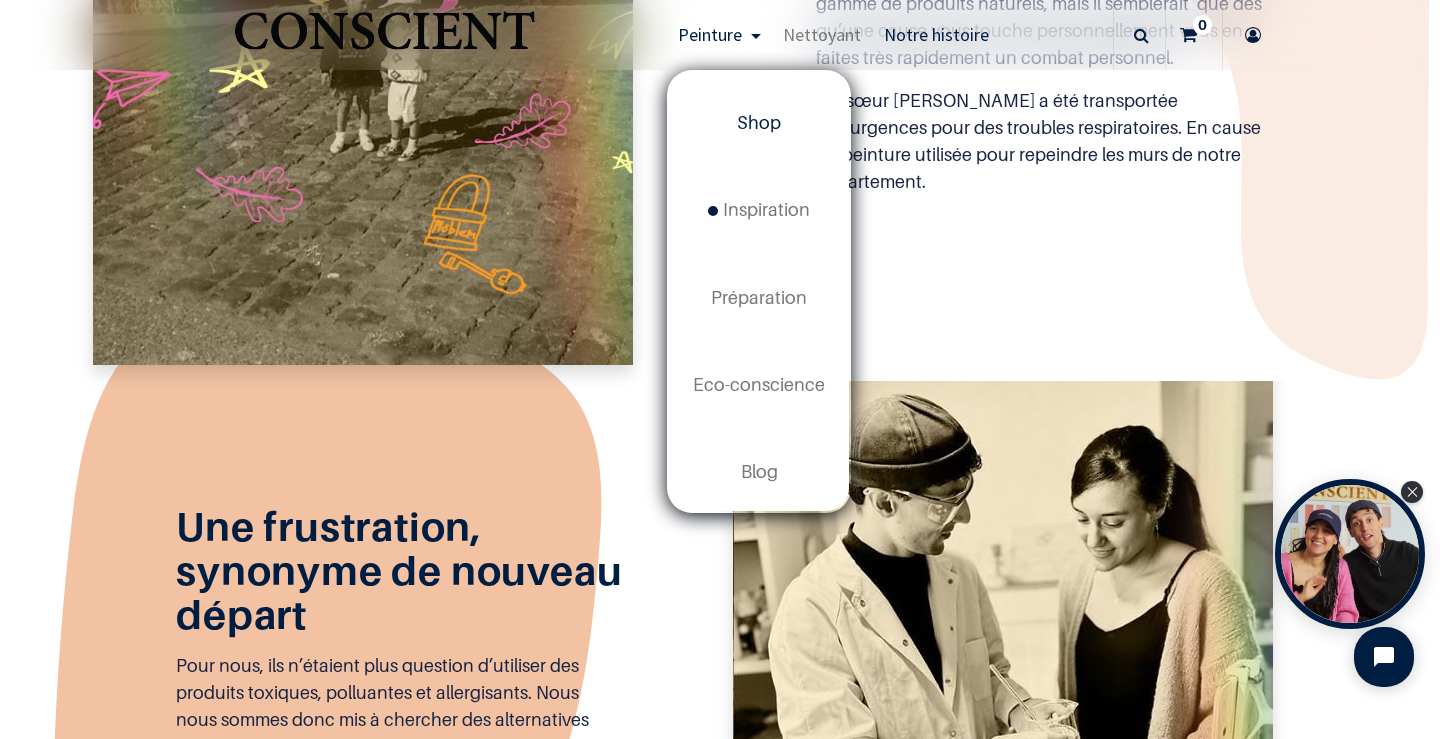 click on "Shop" at bounding box center (759, 123) 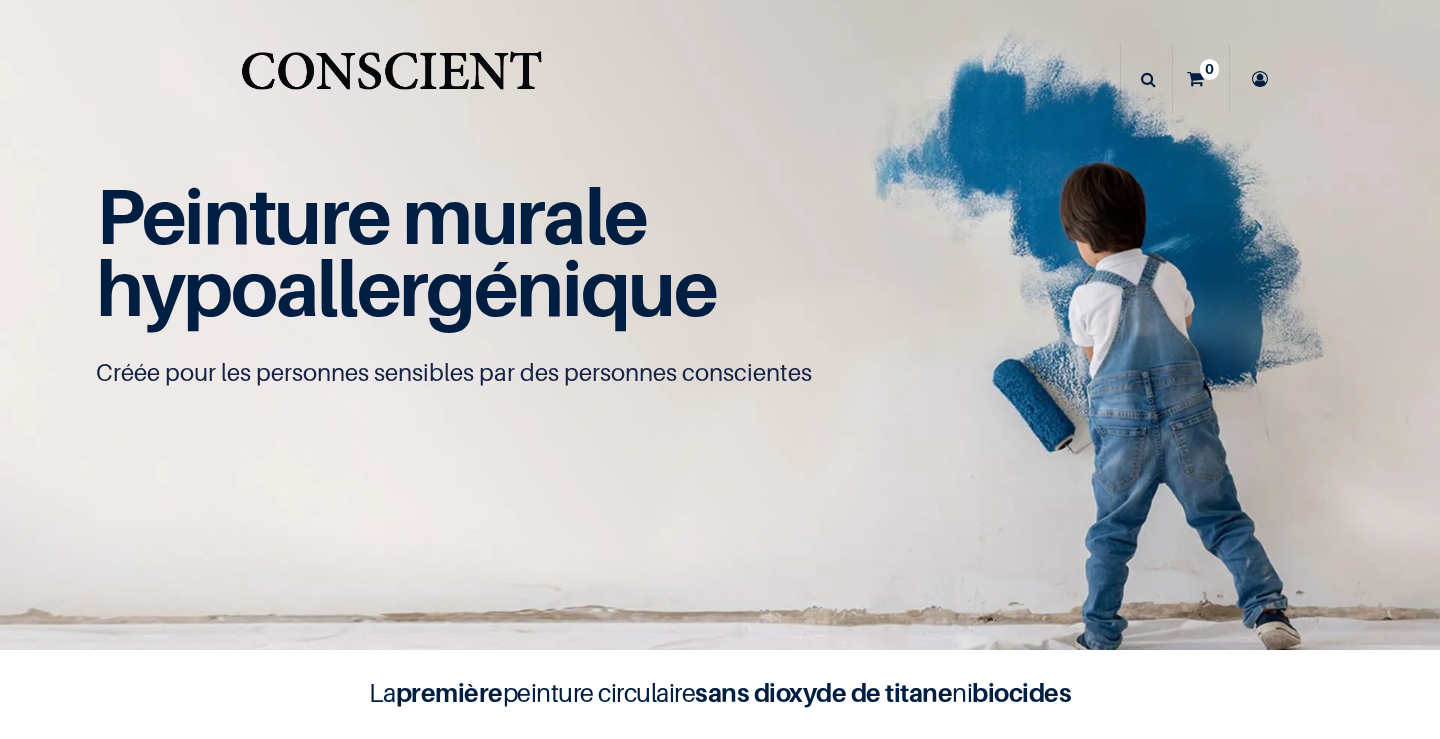 scroll, scrollTop: 0, scrollLeft: 0, axis: both 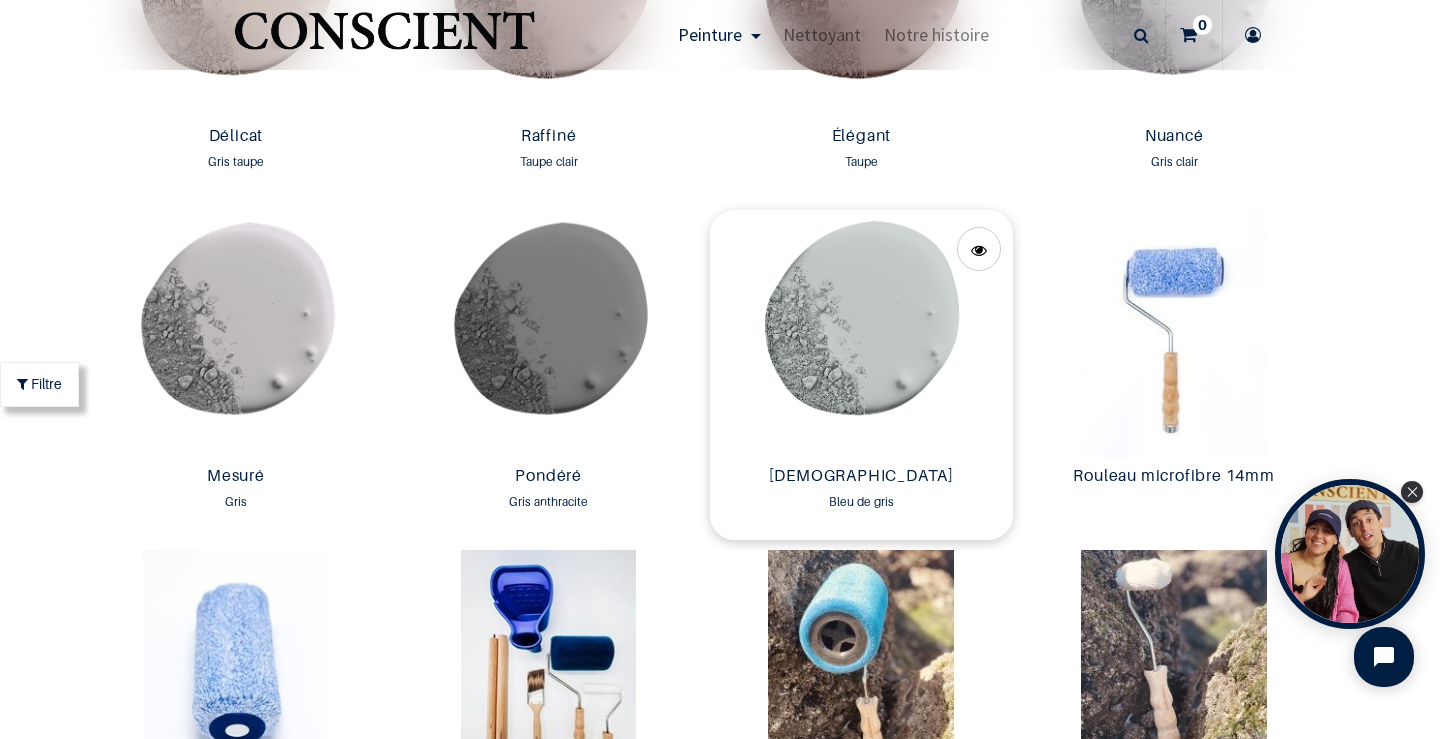 click at bounding box center [861, 334] 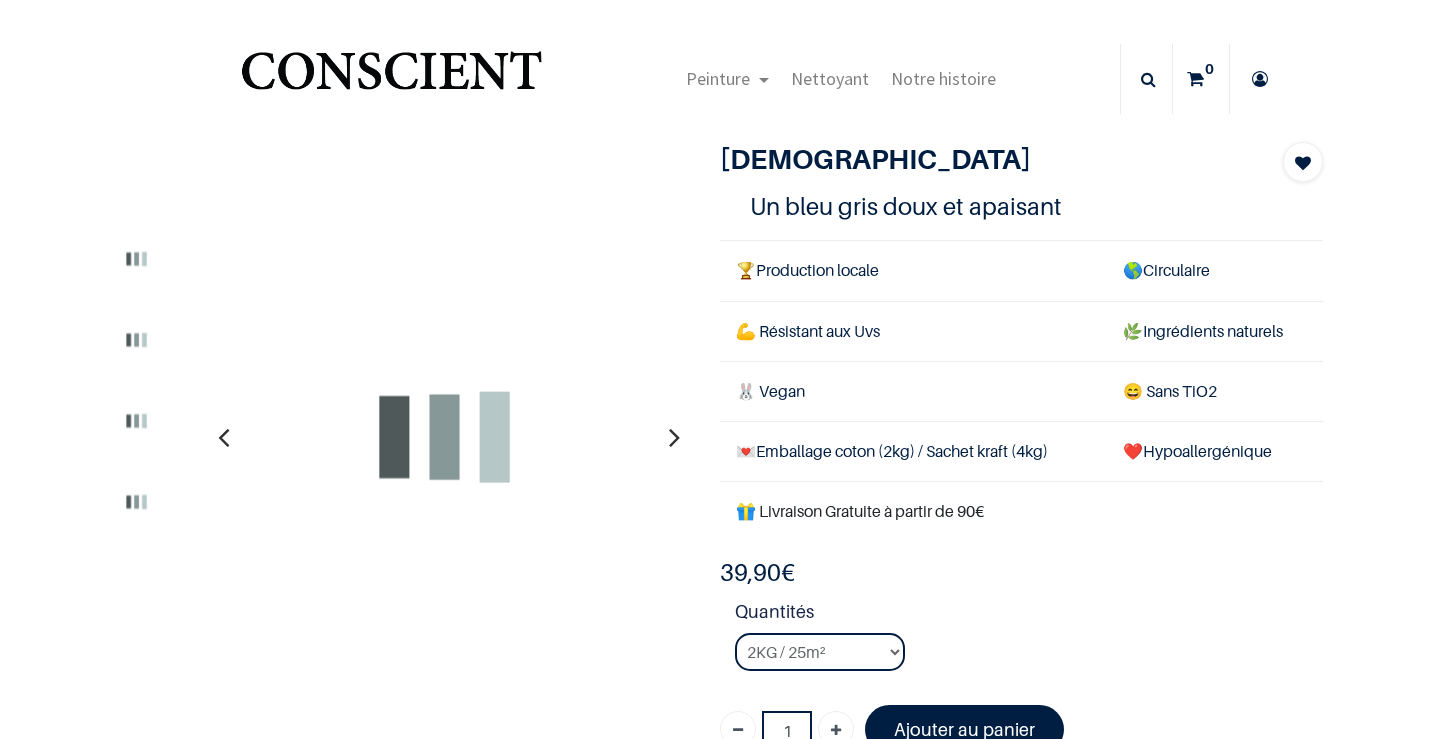 scroll, scrollTop: 0, scrollLeft: 0, axis: both 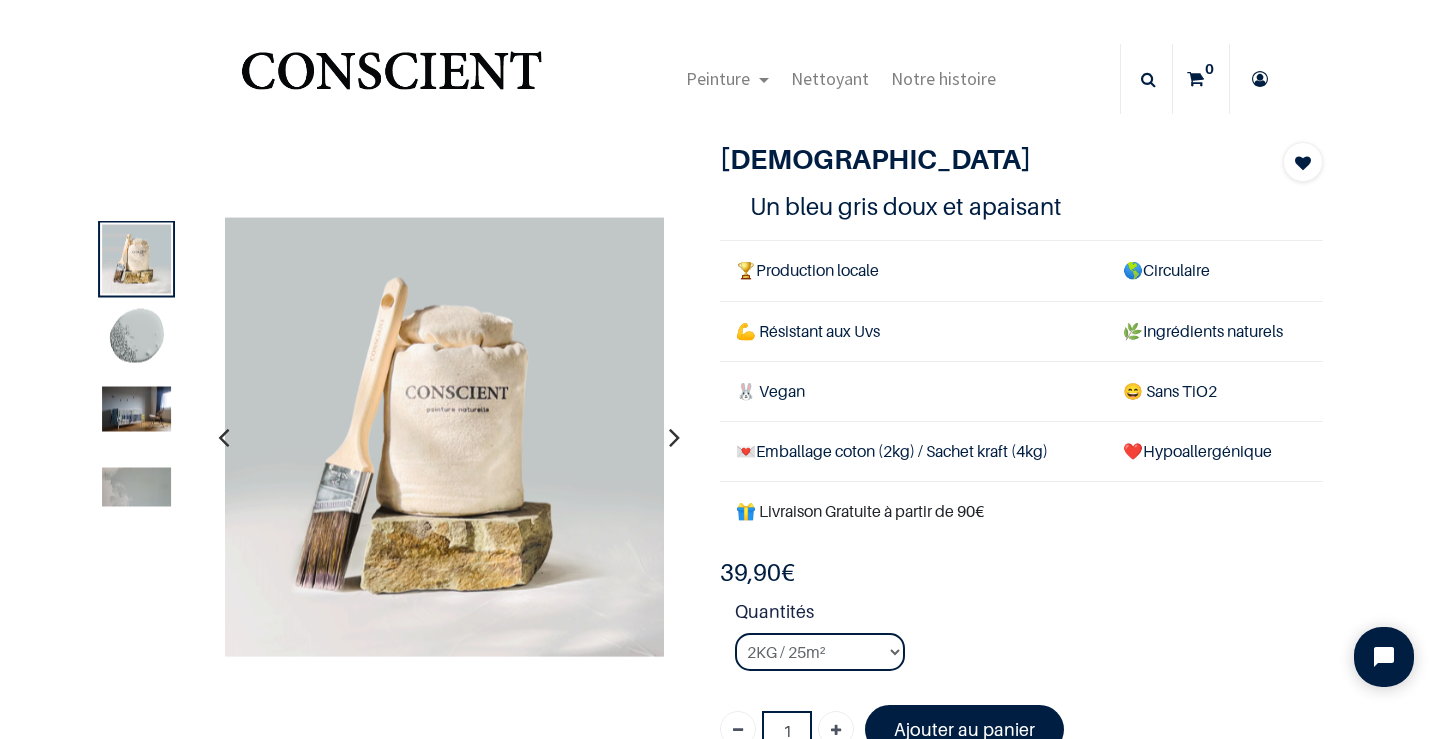 click at bounding box center [136, 340] 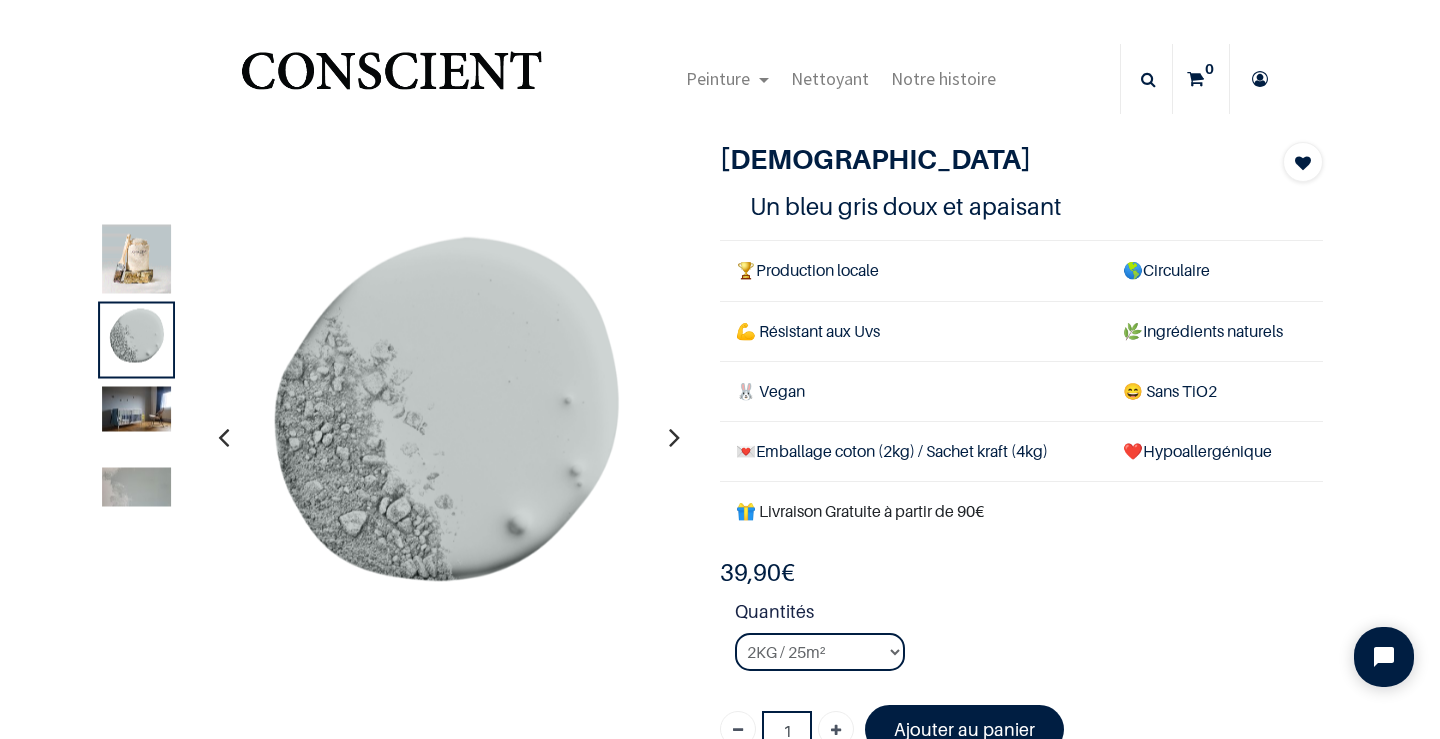 click at bounding box center (136, 487) 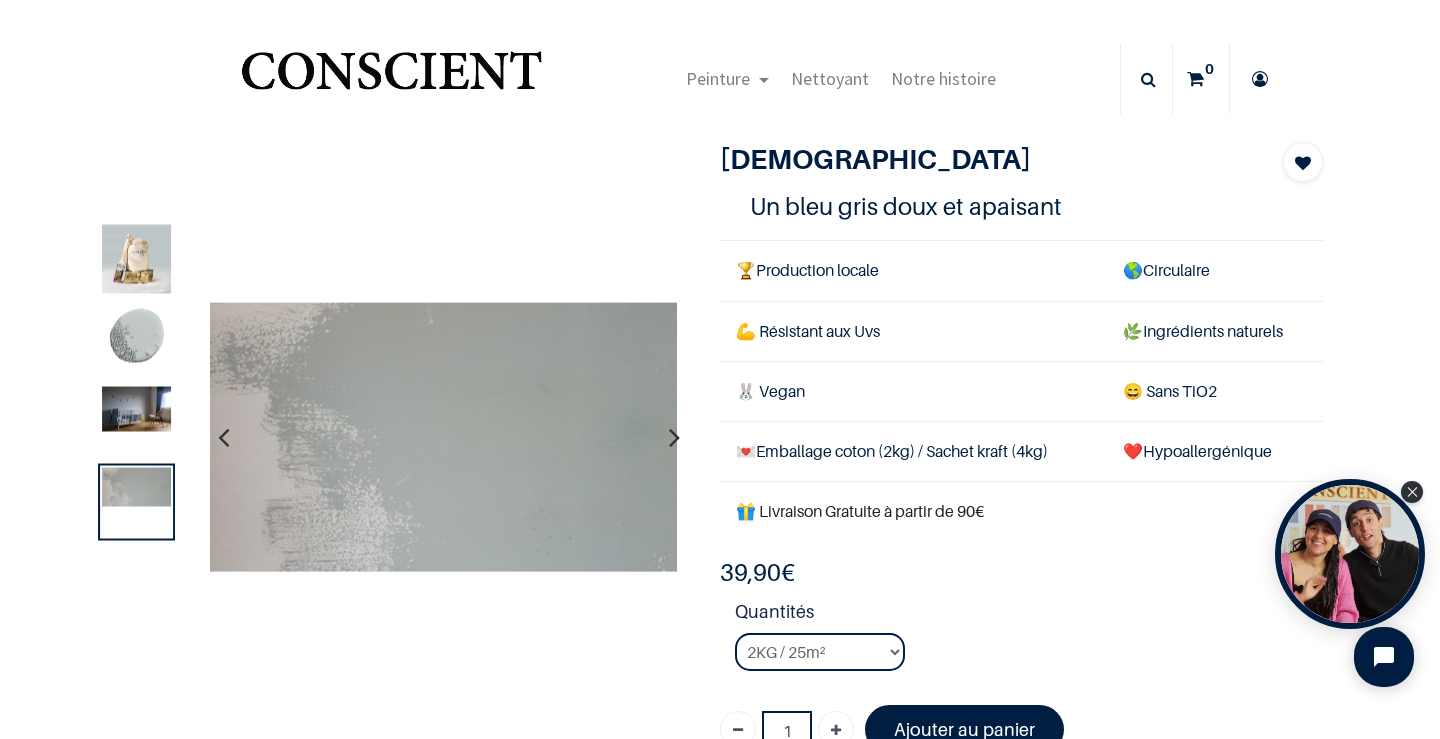 click at bounding box center [136, 409] 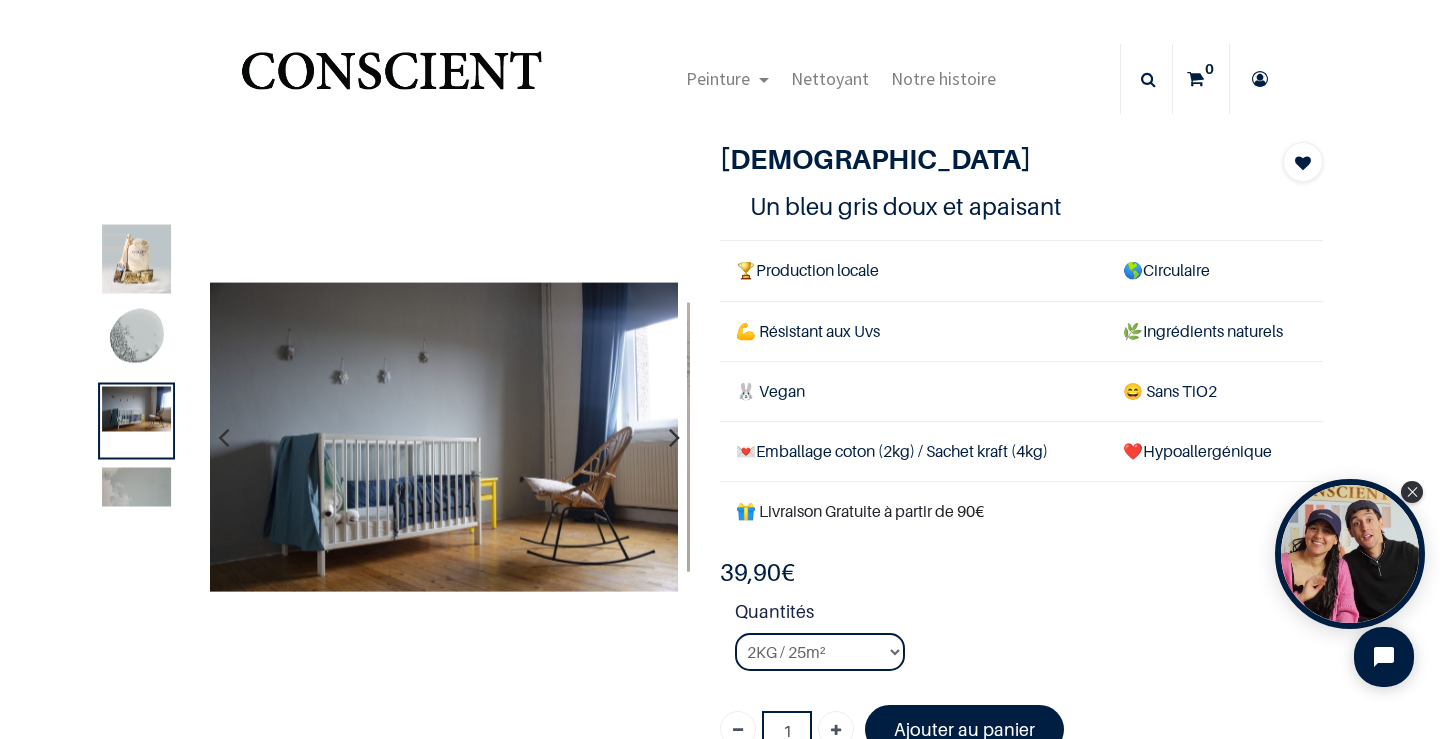 scroll, scrollTop: 200, scrollLeft: 0, axis: vertical 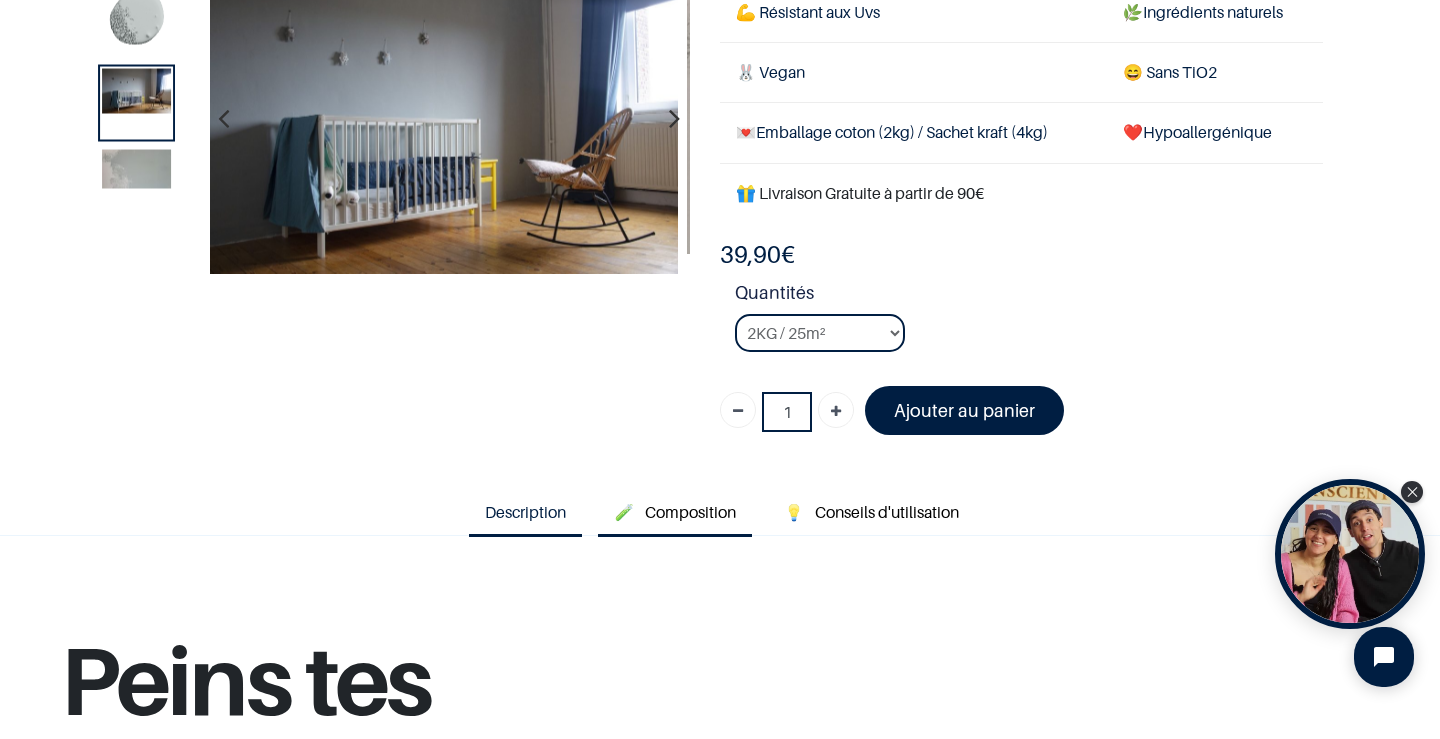 click on "Composition" at bounding box center [690, 512] 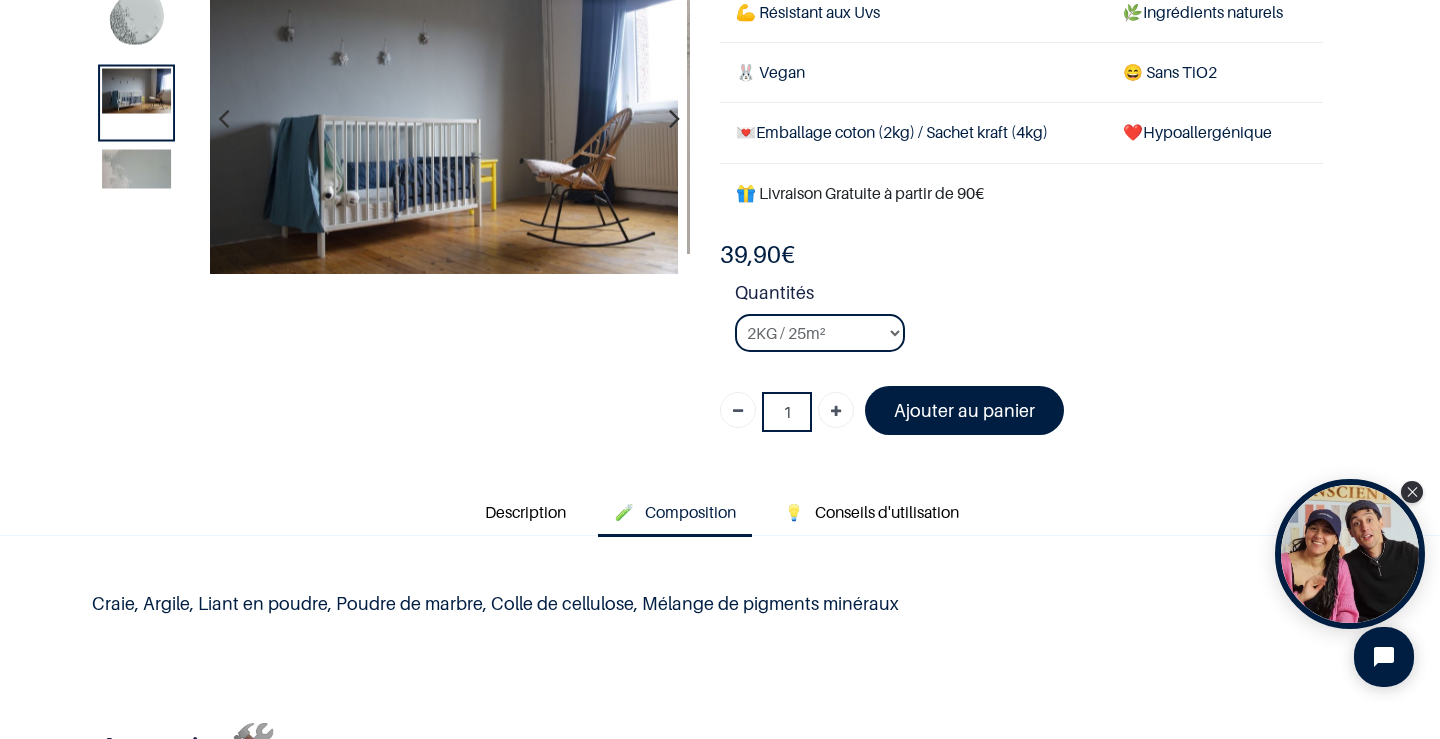 scroll, scrollTop: 0, scrollLeft: 0, axis: both 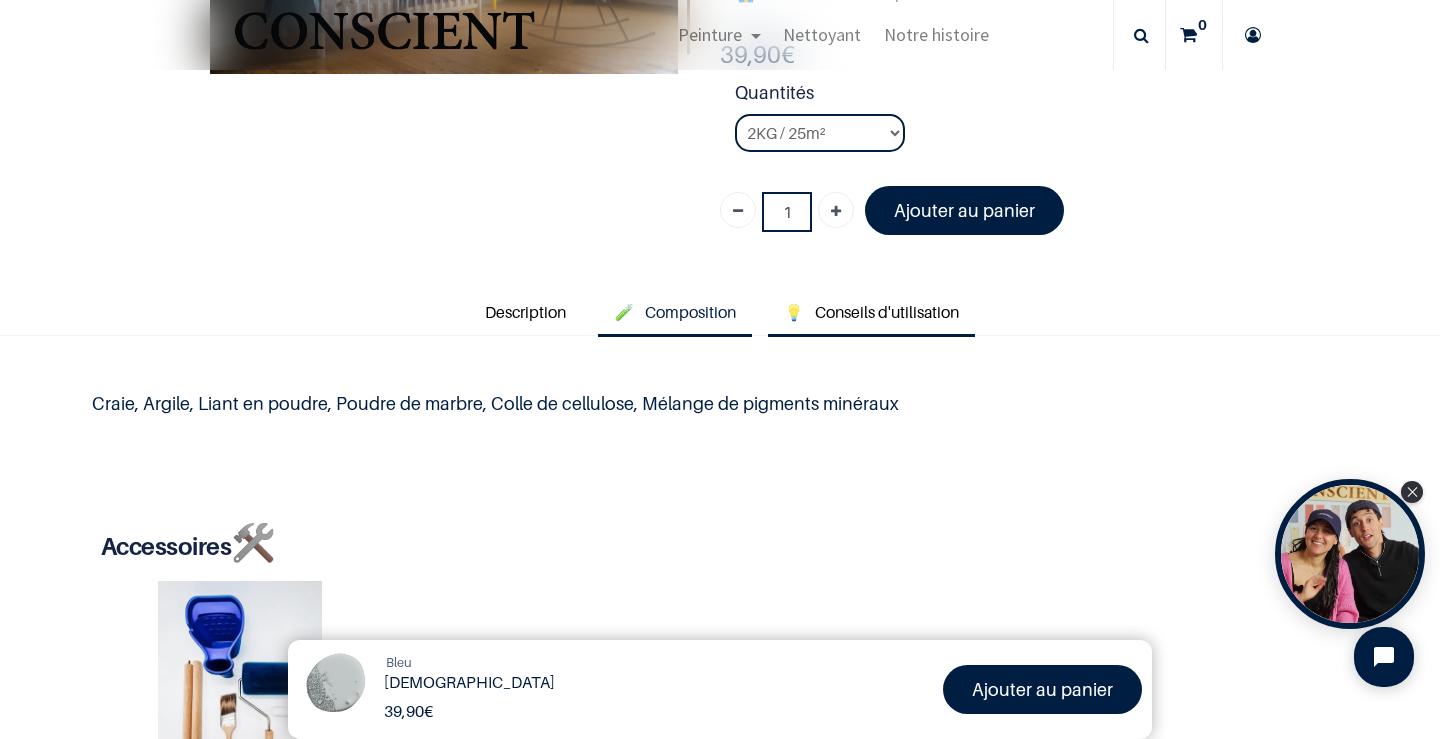 click on "Conseils d'utilisation" at bounding box center (887, 312) 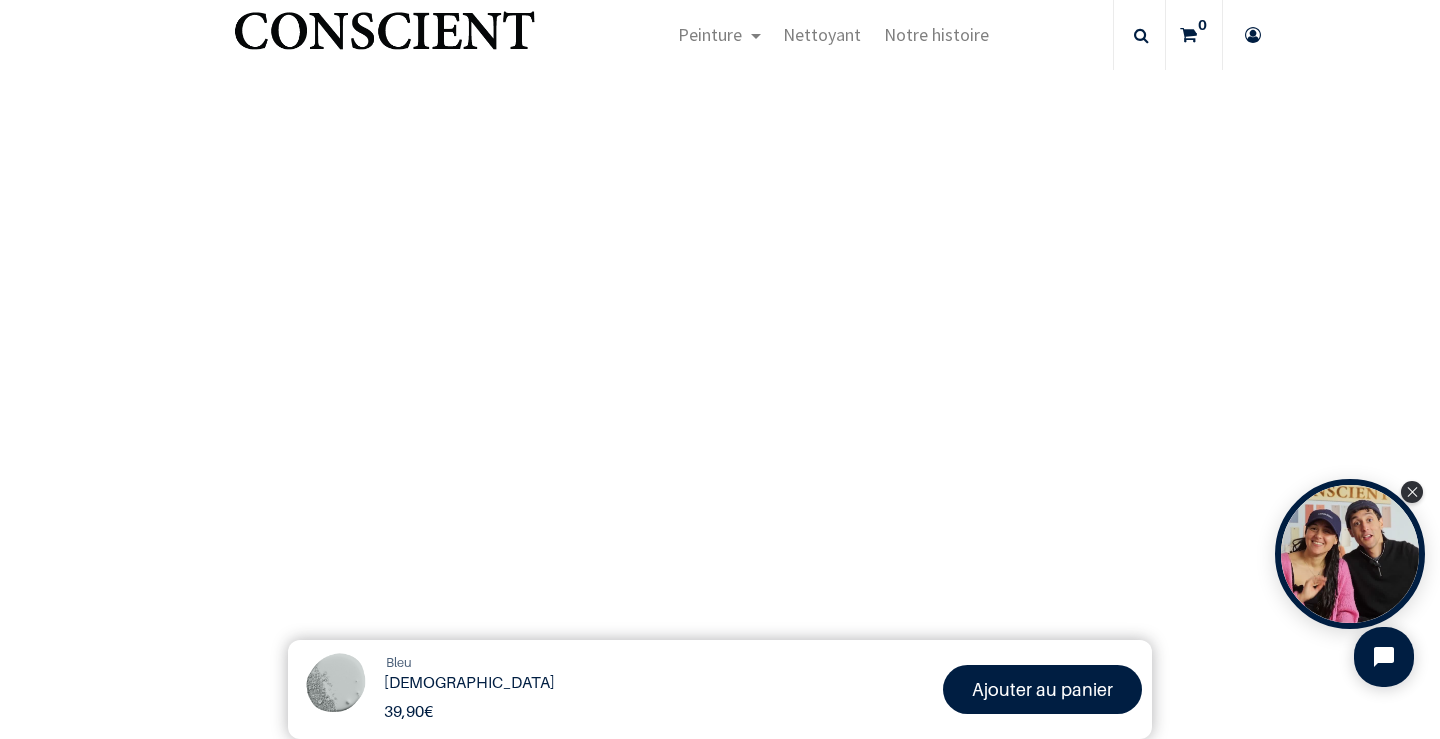 scroll, scrollTop: 4000, scrollLeft: 0, axis: vertical 